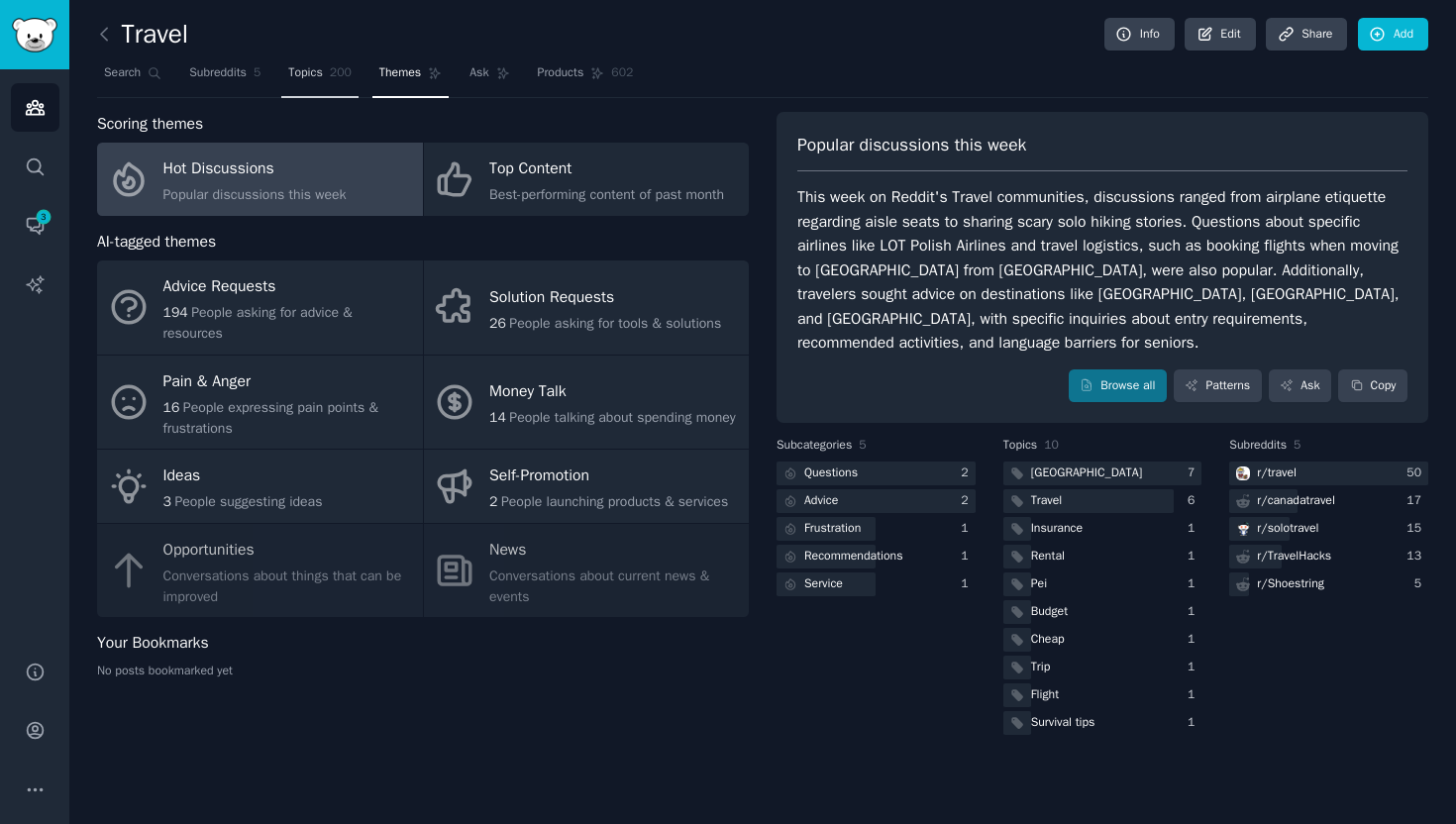 scroll, scrollTop: 0, scrollLeft: 0, axis: both 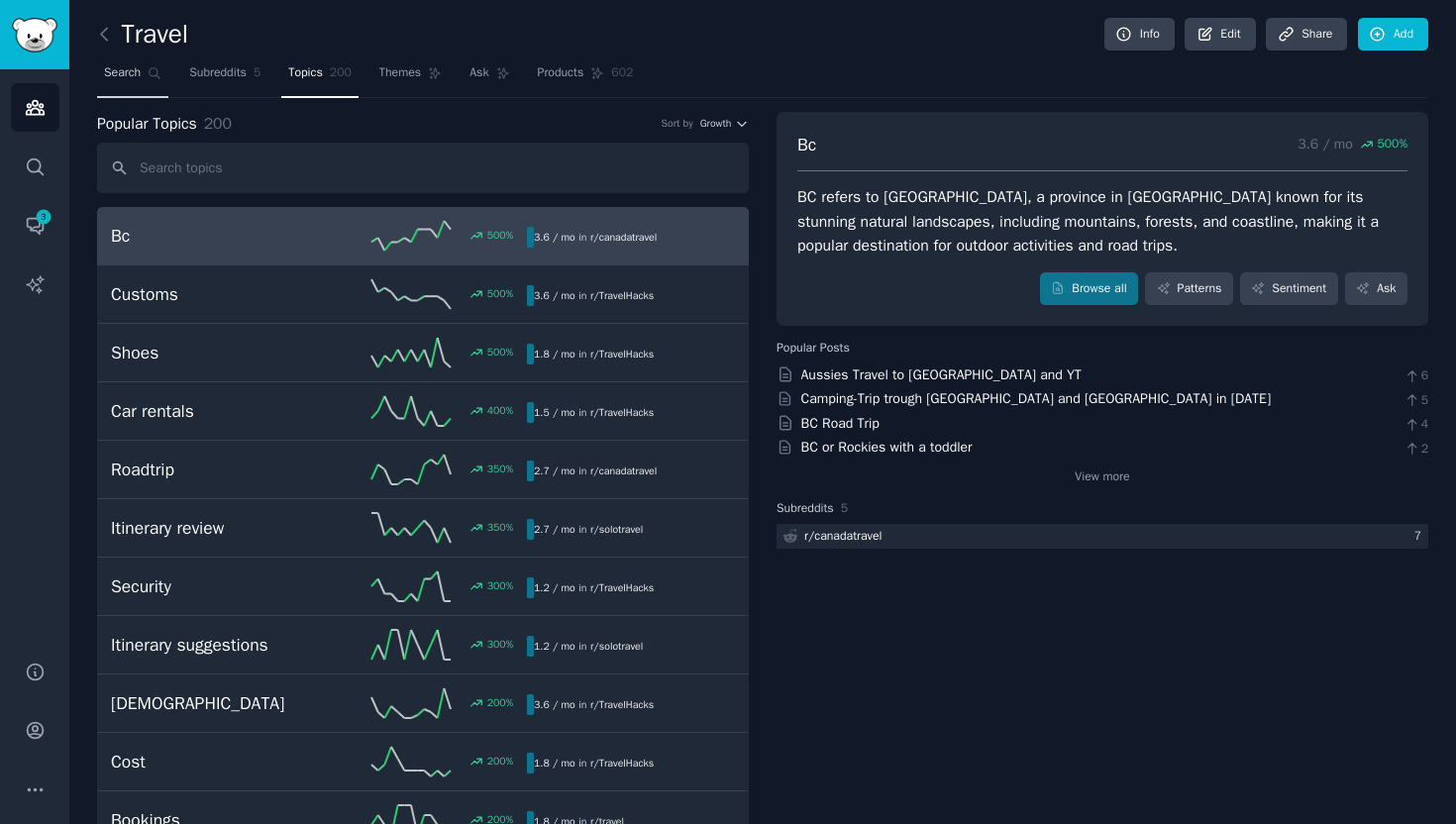 click on "Search" at bounding box center (122, 73) 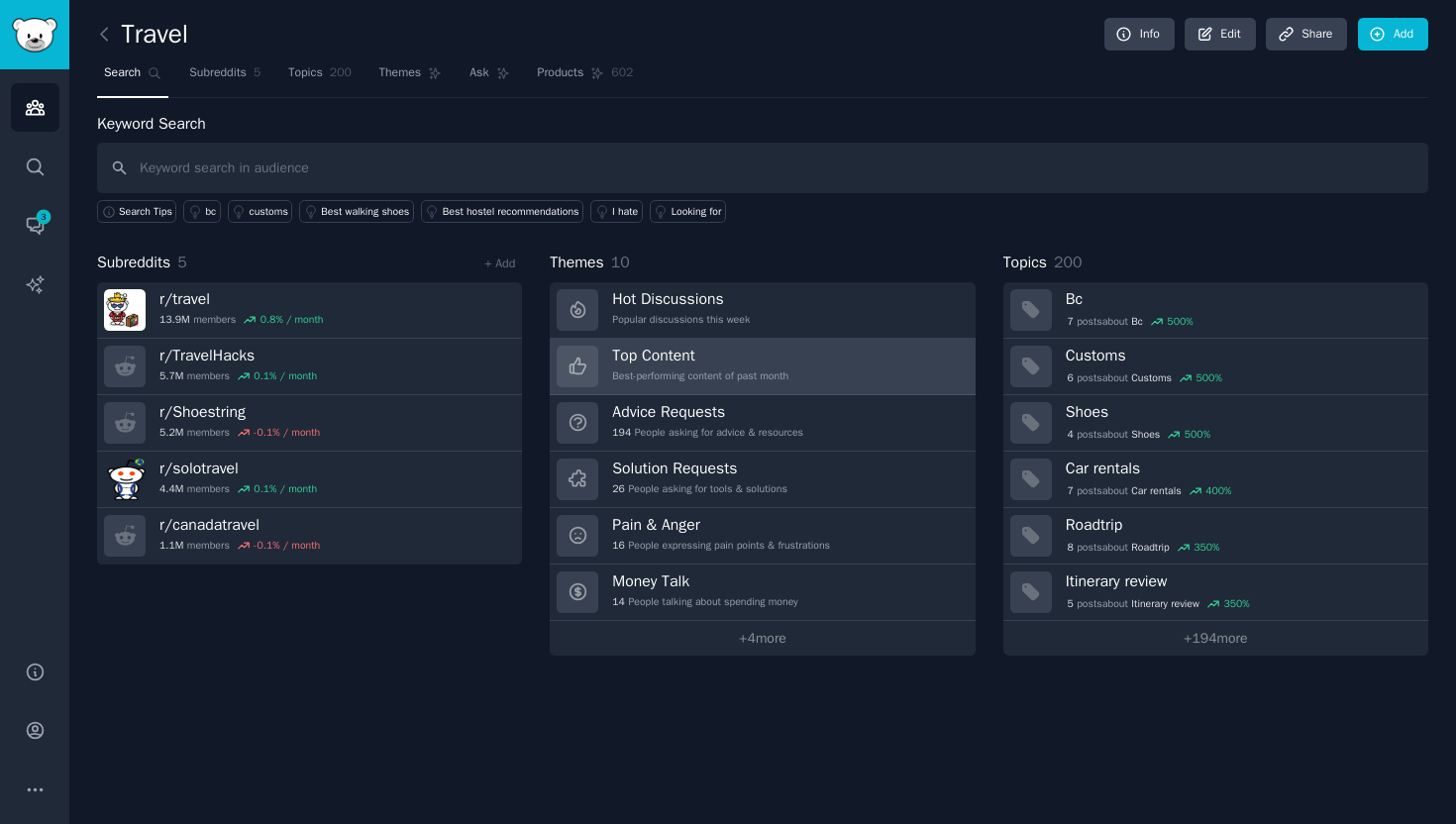 click on "Top Content Best-performing content of past month" at bounding box center (762, 366) 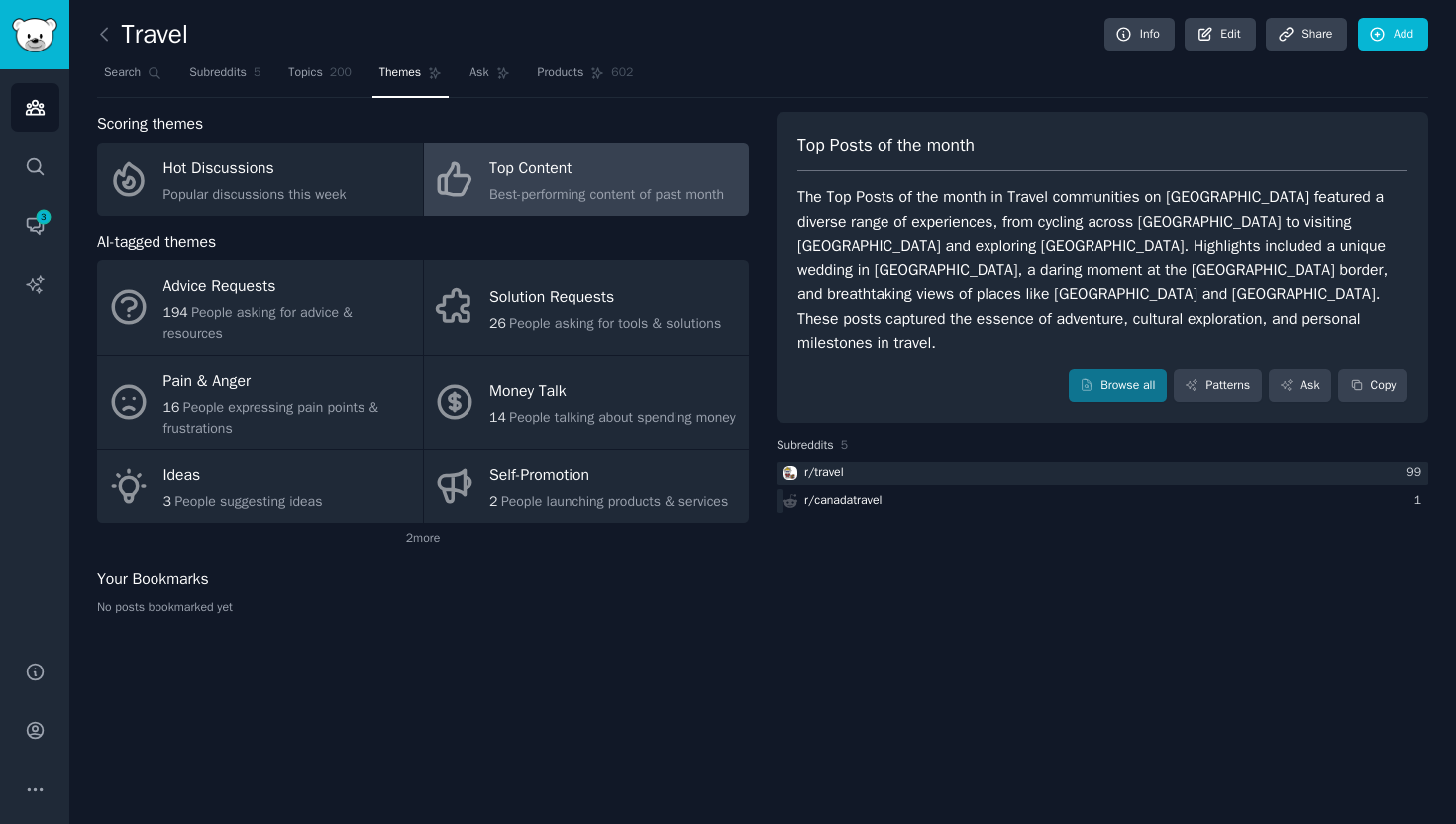 click on "The Top Posts of the month in Travel communities on [GEOGRAPHIC_DATA] featured a diverse range of experiences, from cycling across [GEOGRAPHIC_DATA] to visiting [GEOGRAPHIC_DATA] and exploring [GEOGRAPHIC_DATA]. Highlights included a unique wedding in [GEOGRAPHIC_DATA], a daring moment at the [GEOGRAPHIC_DATA] border, and breathtaking views of places like [GEOGRAPHIC_DATA] and [GEOGRAPHIC_DATA]. These posts captured the essence of adventure, cultural exploration, and personal milestones in travel." at bounding box center (1102, 270) 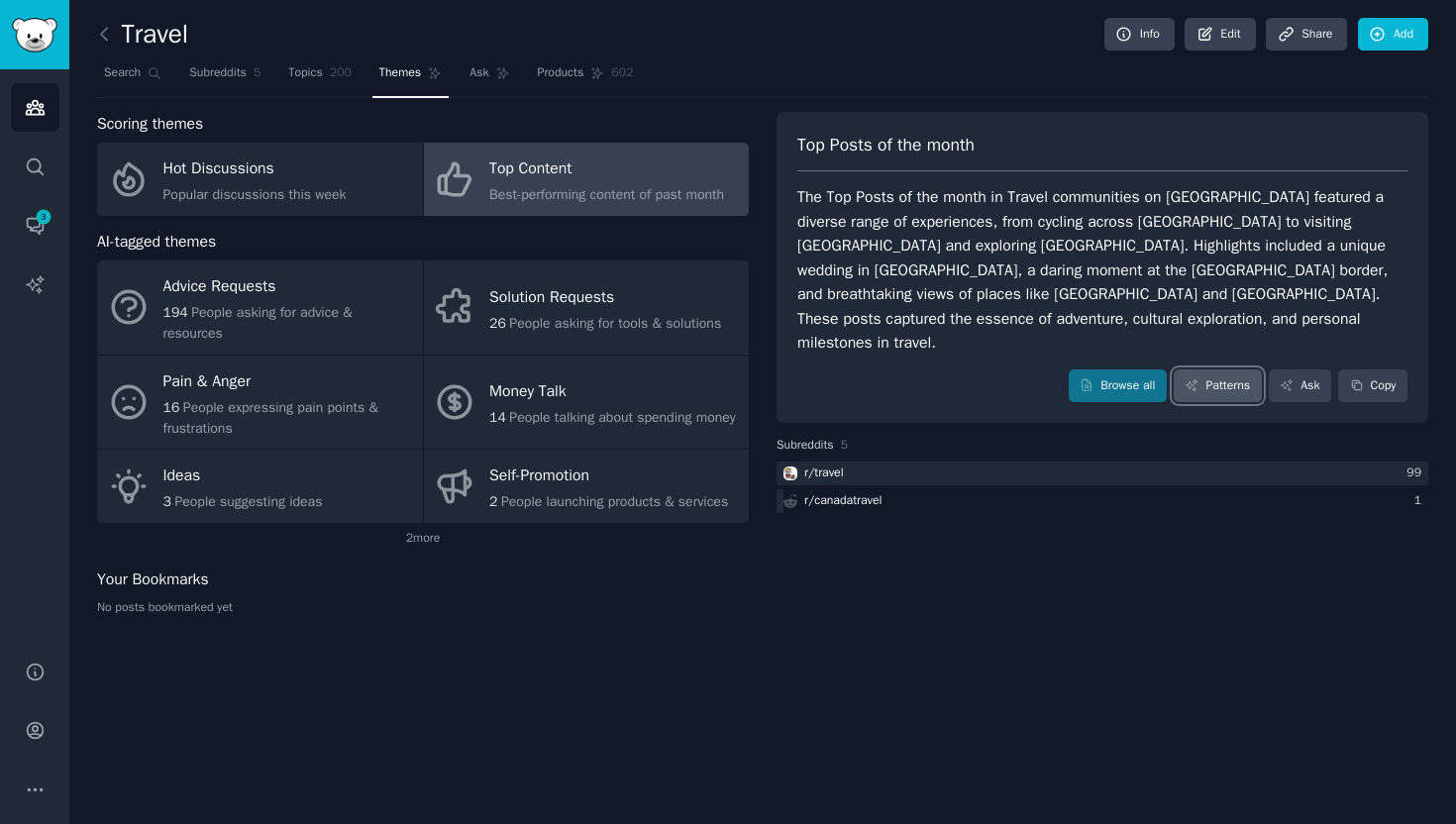 click on "Patterns" at bounding box center [1217, 386] 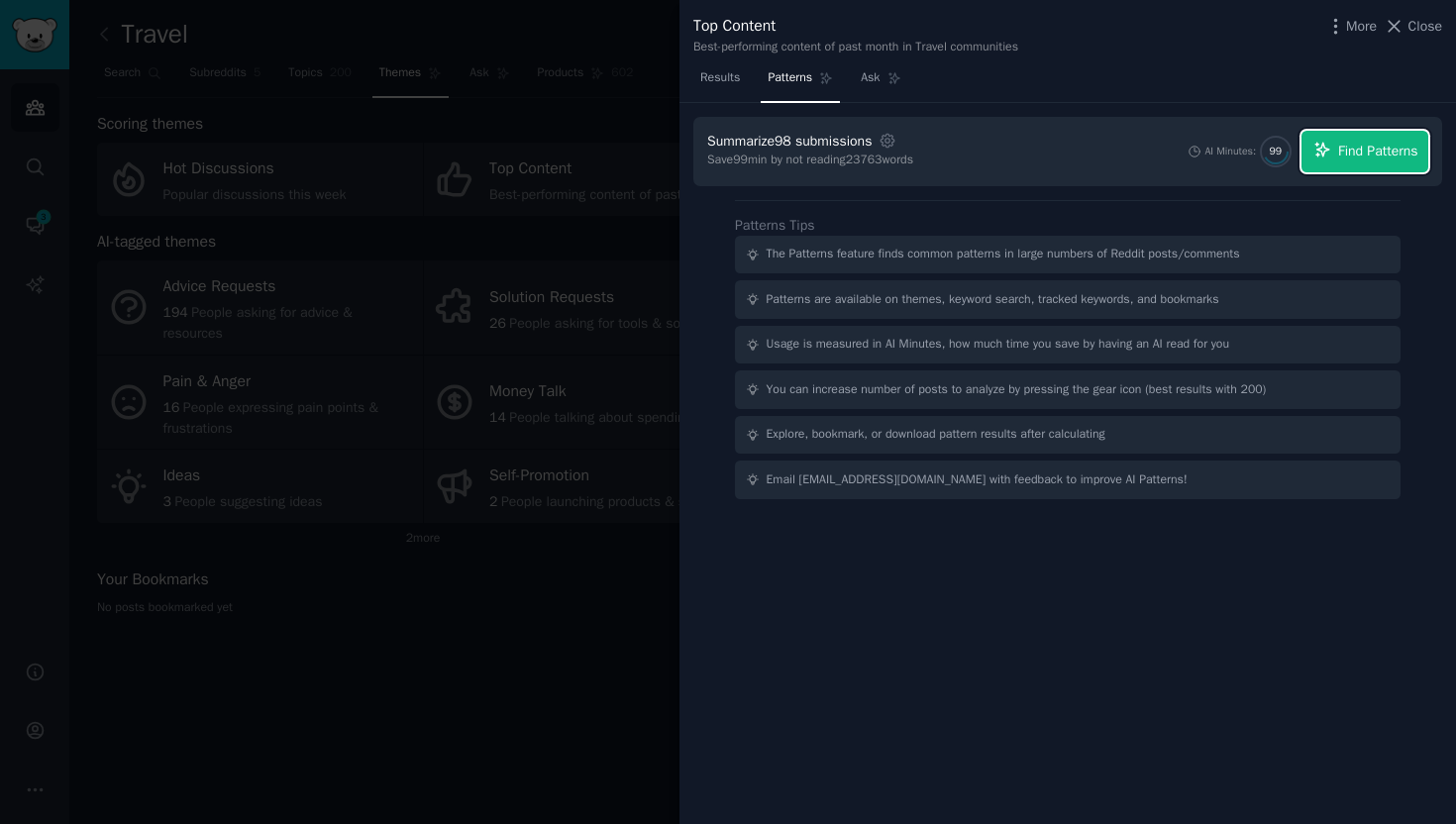 click on "Find Patterns" at bounding box center [1378, 151] 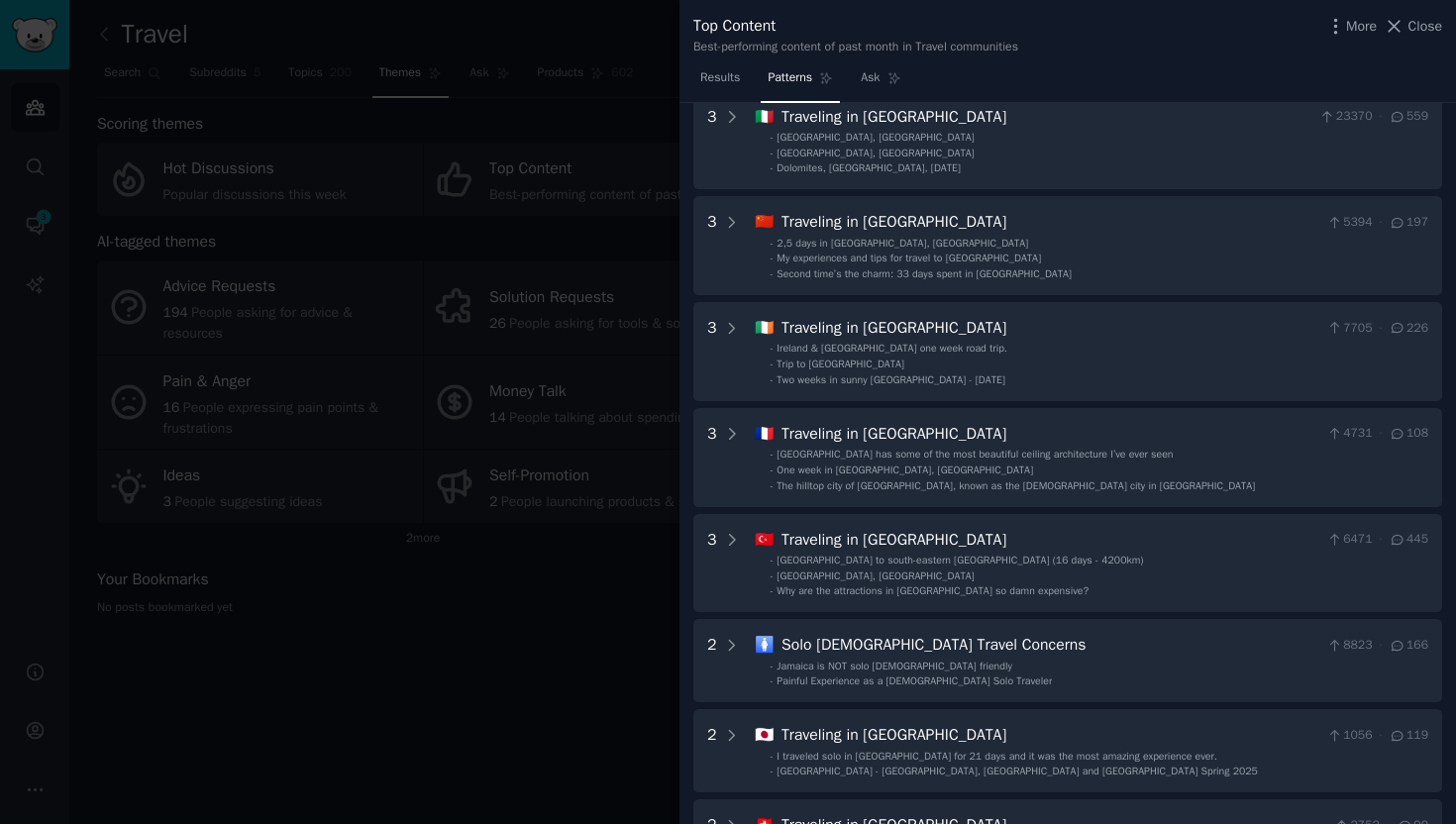 scroll, scrollTop: 0, scrollLeft: 0, axis: both 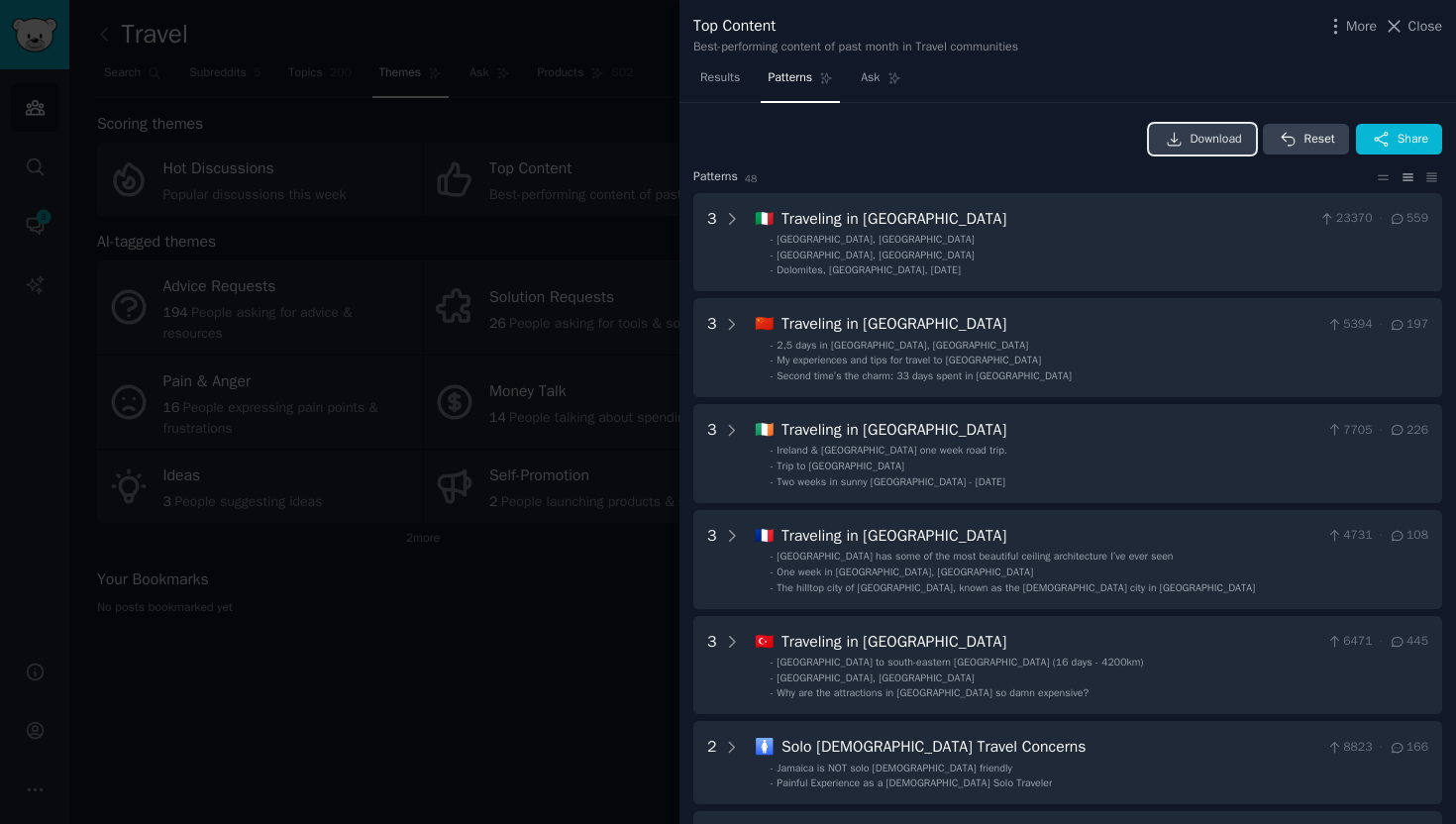 click on "Download" at bounding box center [1216, 140] 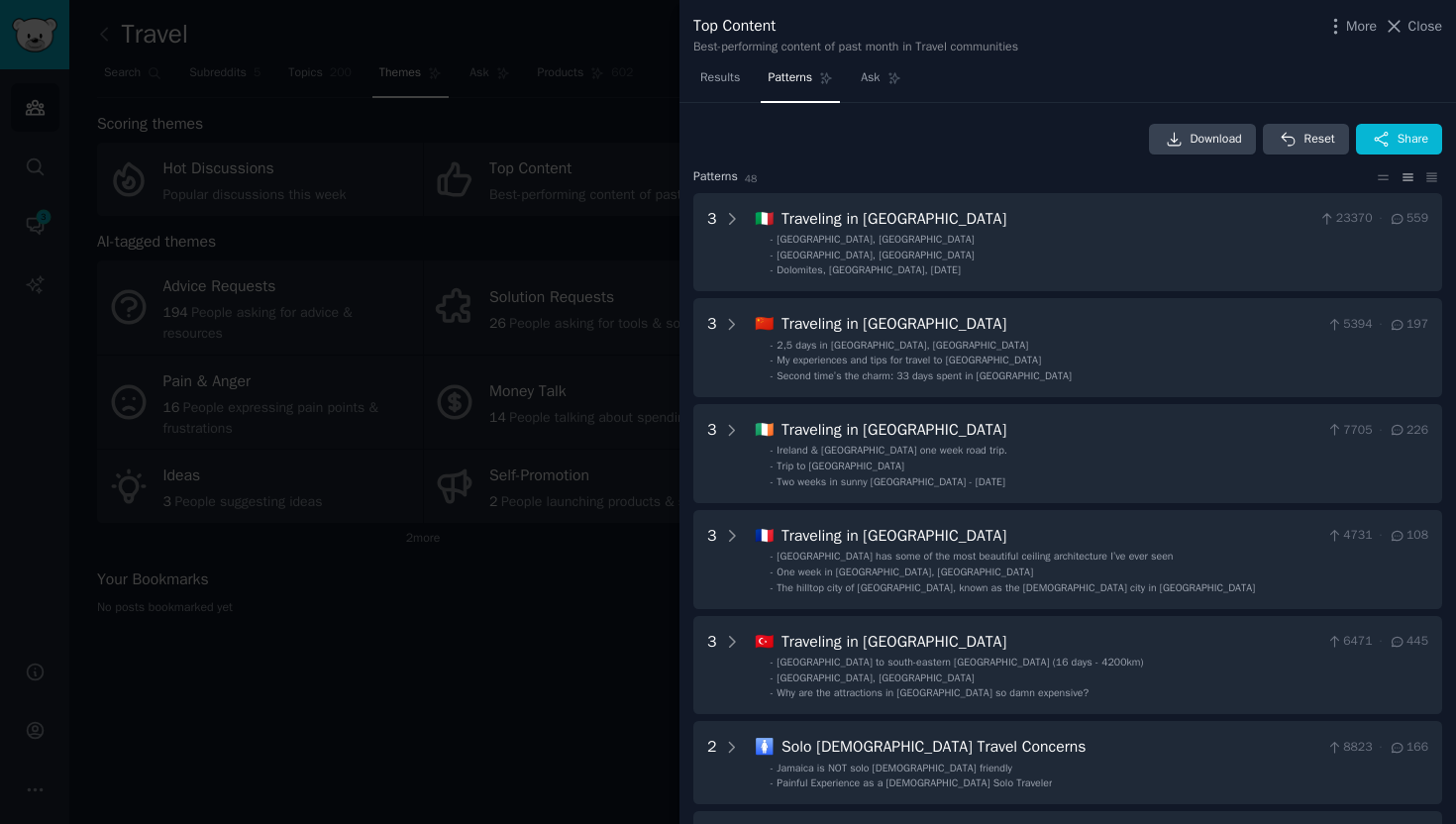 click at bounding box center [728, 412] 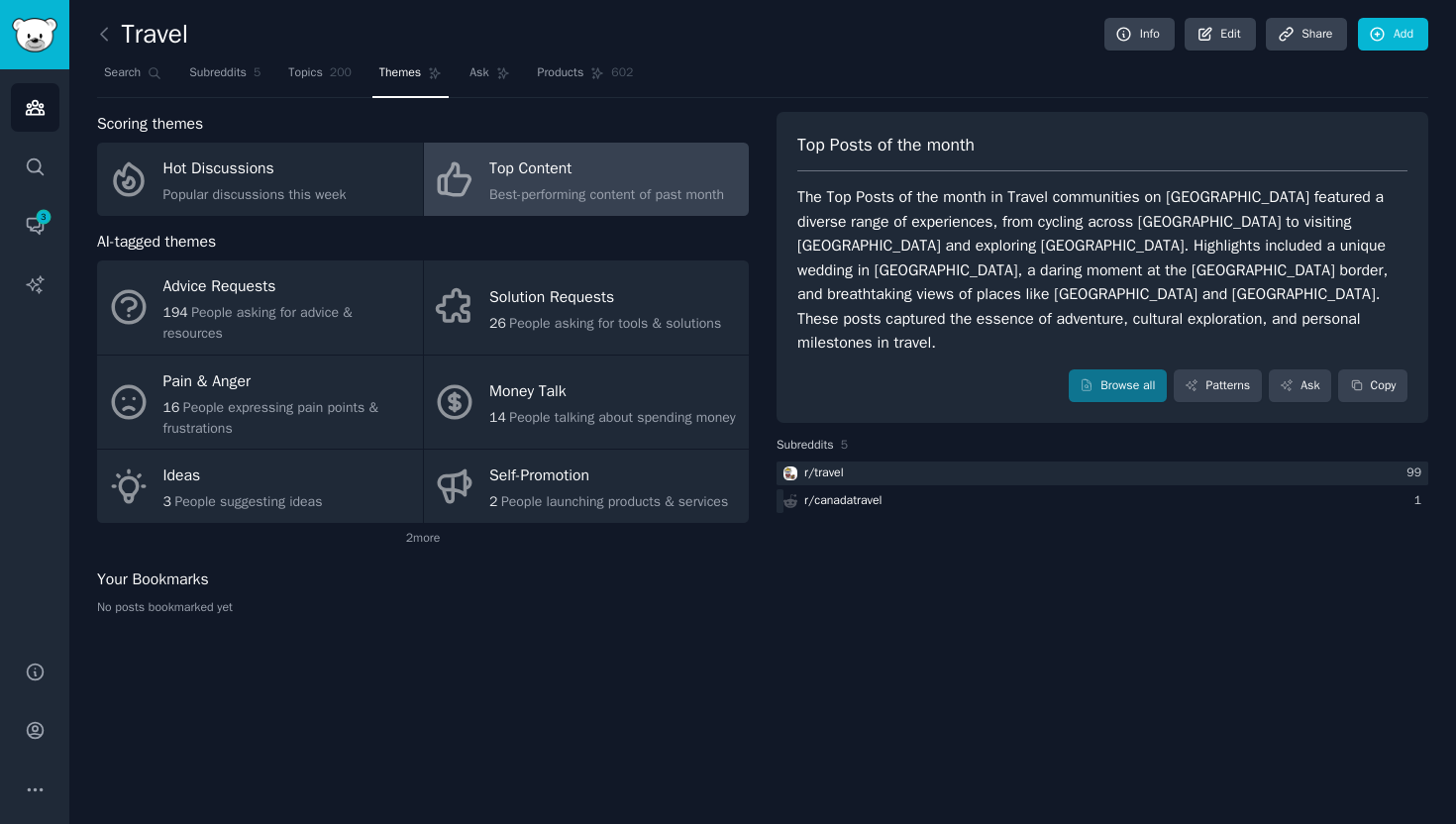 click on "Travel Info Edit Share Add Search Subreddits 5 Topics 200 Themes Ask Products 602 Scoring themes Hot Discussions Popular discussions this week Top Content Best-performing content of past month AI-tagged themes Advice Requests 194 People asking for advice & resources Solution Requests 26 People asking for tools & solutions Pain & Anger 16 People expressing pain points & frustrations Money Talk 14 People talking about spending money Ideas 3 People suggesting ideas Self-Promotion 2 People launching products & services 2  more Your Bookmarks No posts bookmarked yet Top Posts of the month Browse all Patterns Ask Copy Subreddits 5  r/ travel 99  r/ canadatravel 1" 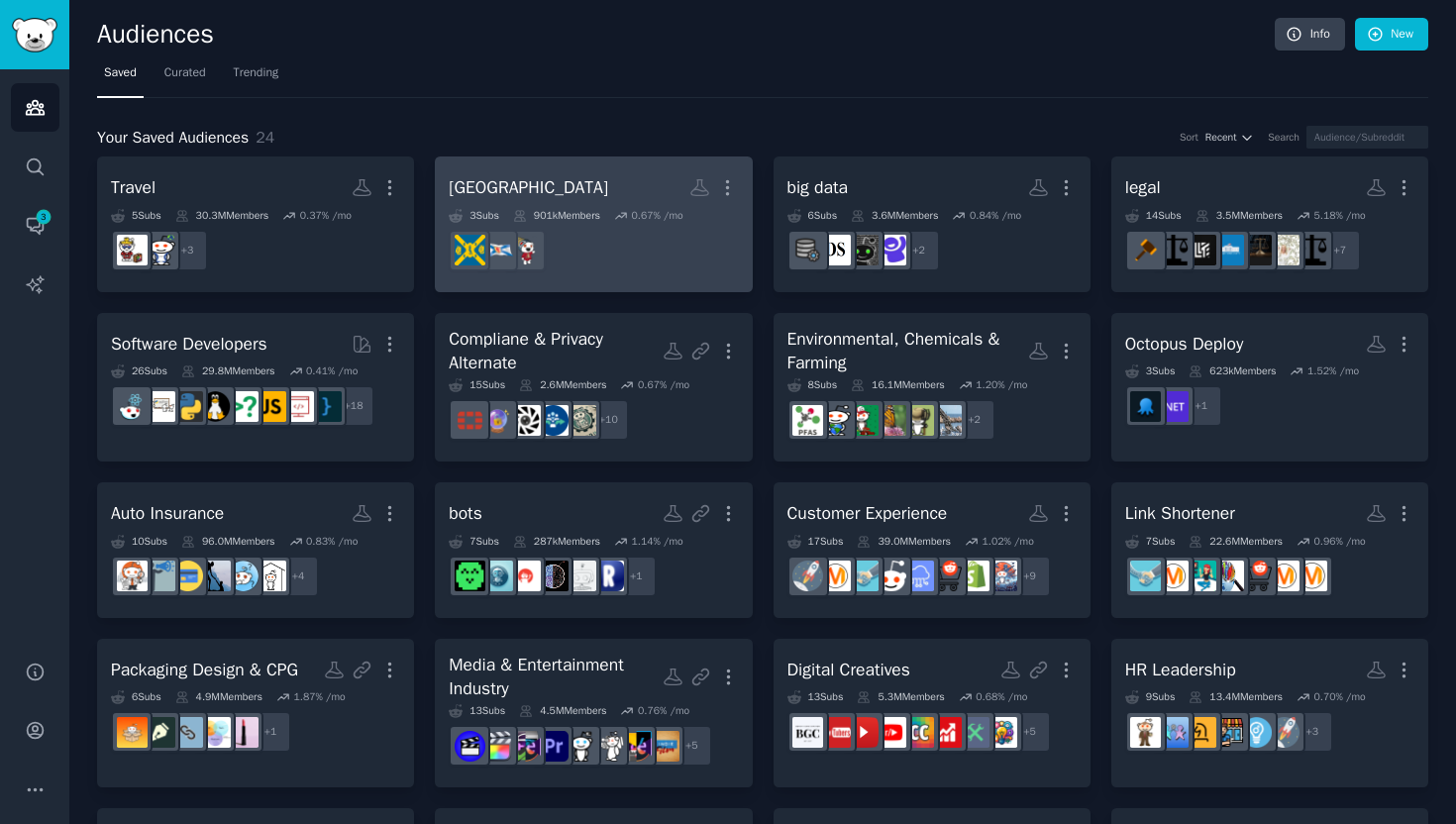click on "Halifax More" at bounding box center (593, 187) 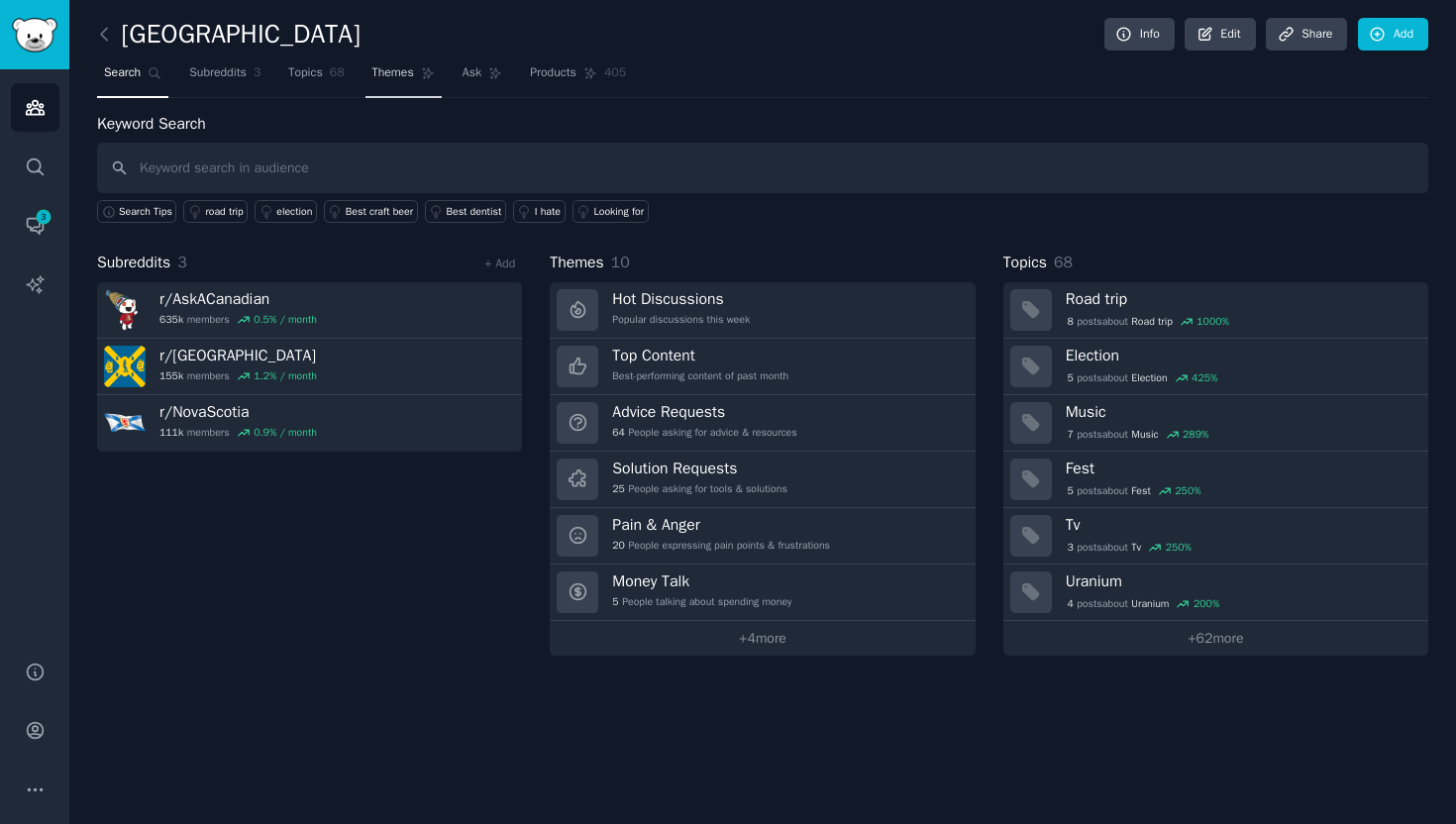click on "Themes" at bounding box center (403, 77) 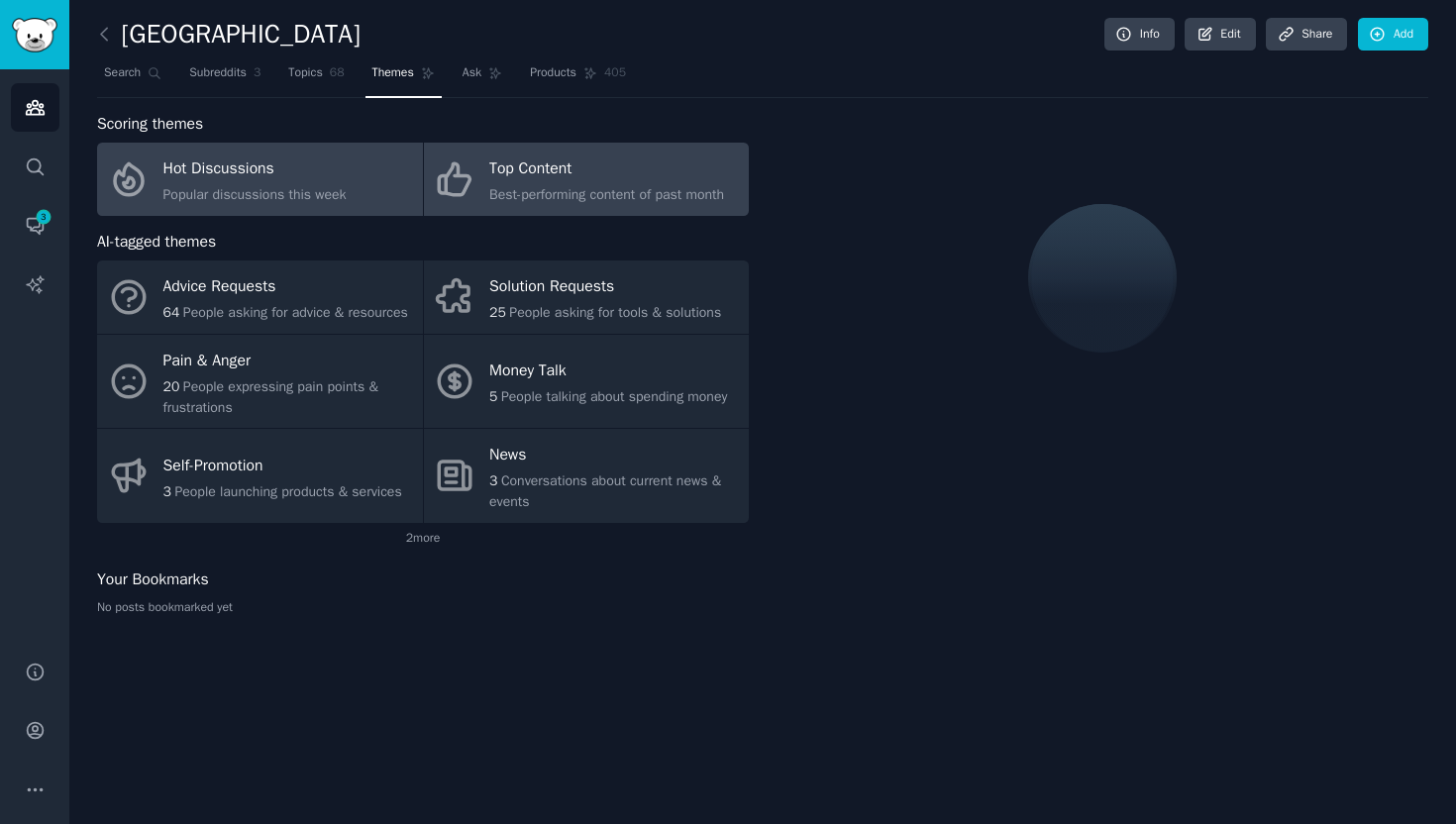 click on "Best-performing content of past month" at bounding box center [606, 194] 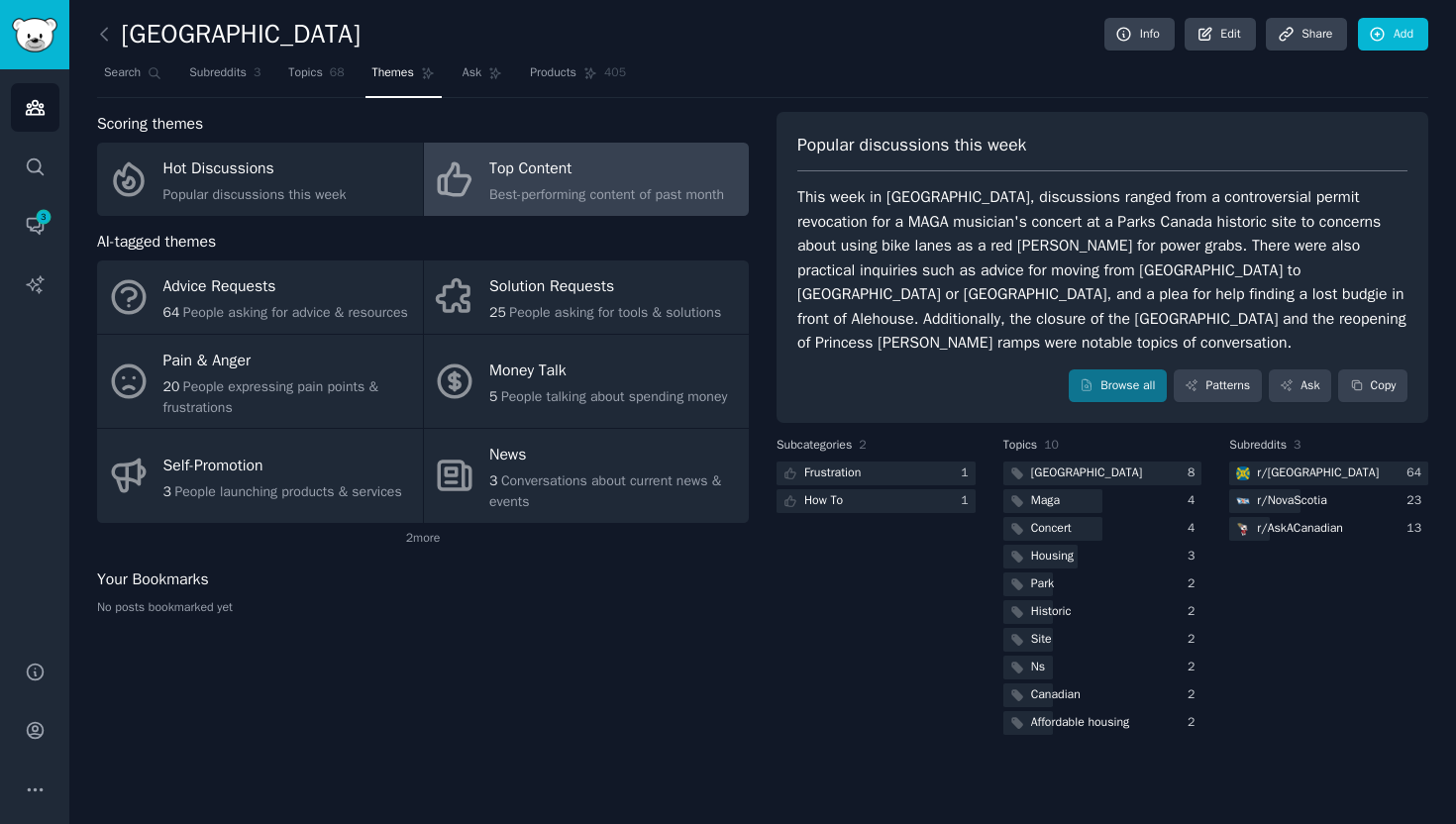 click on "This week in [GEOGRAPHIC_DATA], discussions ranged from a controversial permit revocation for a MAGA musician's concert at a Parks Canada historic site to concerns about using bike lanes as a red [PERSON_NAME] for power grabs. There were also practical inquiries such as advice for moving from [GEOGRAPHIC_DATA] to [GEOGRAPHIC_DATA] or [GEOGRAPHIC_DATA], and a plea for help finding a lost budgie in front of Alehouse. Additionally, the closure of the [GEOGRAPHIC_DATA] and the reopening of Princess [PERSON_NAME] ramps were notable topics of conversation." at bounding box center [1102, 270] 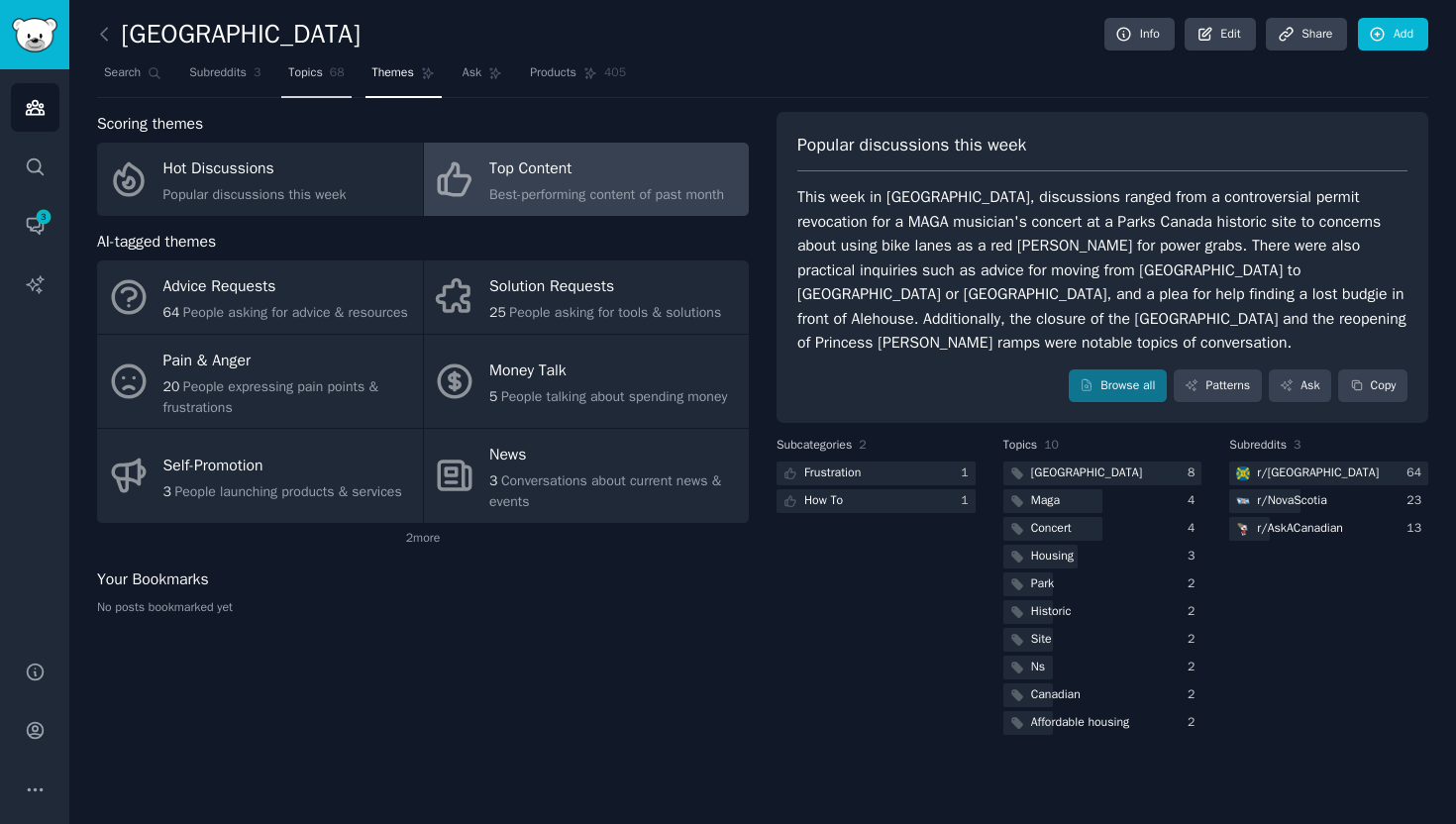 click on "Topics 68" at bounding box center (316, 77) 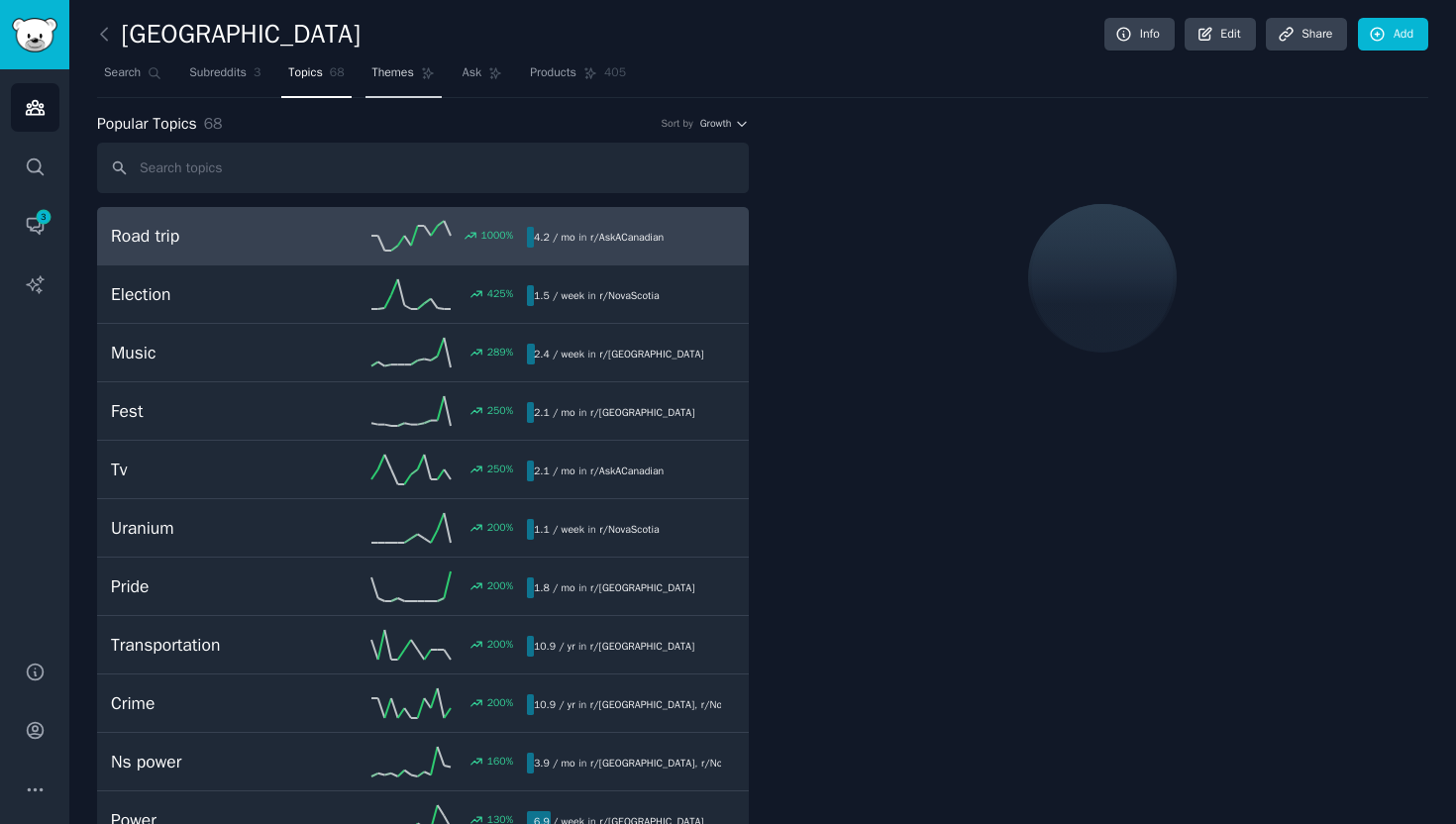 click on "Themes" at bounding box center [403, 77] 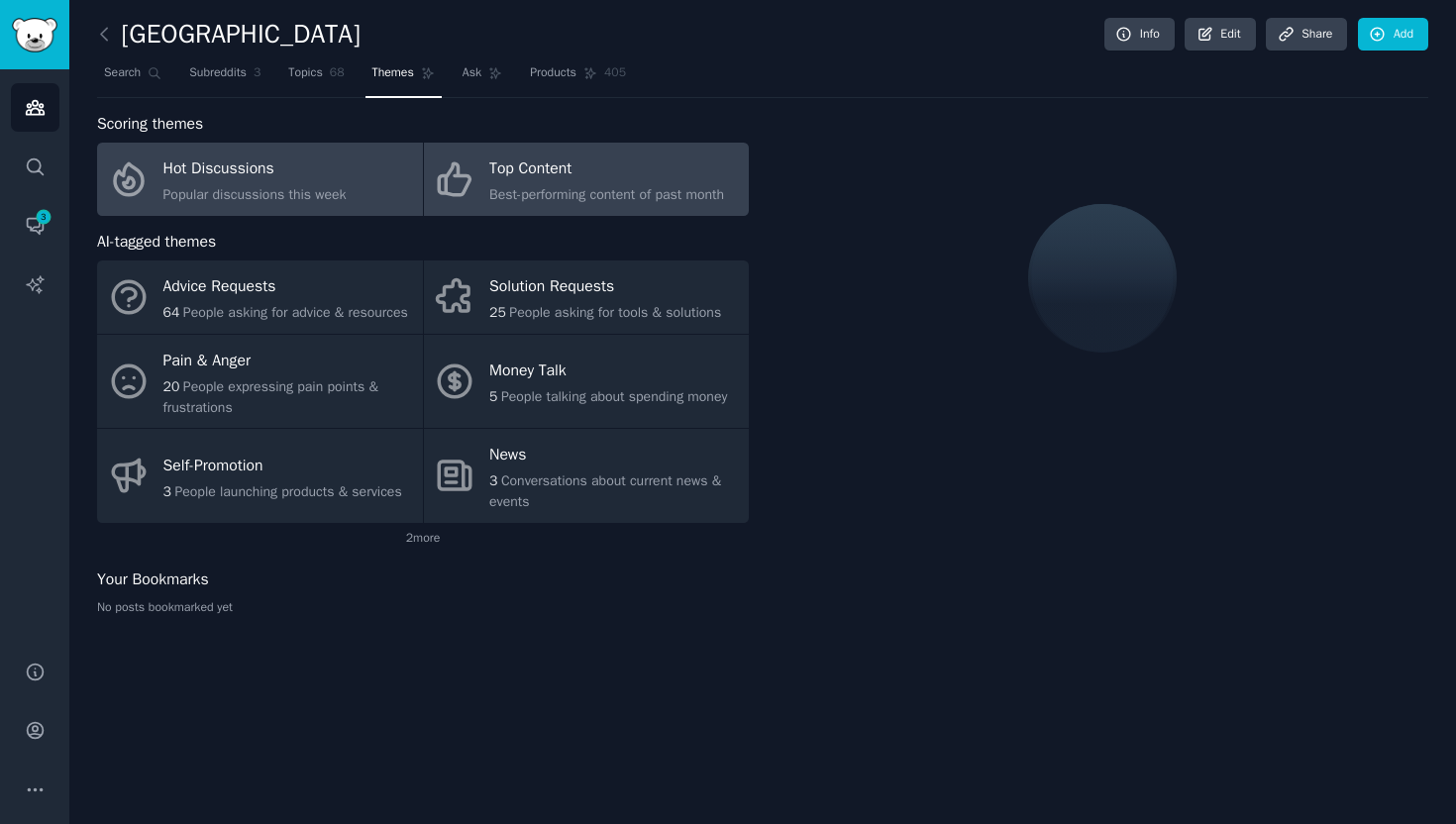 click on "Best-performing content of past month" 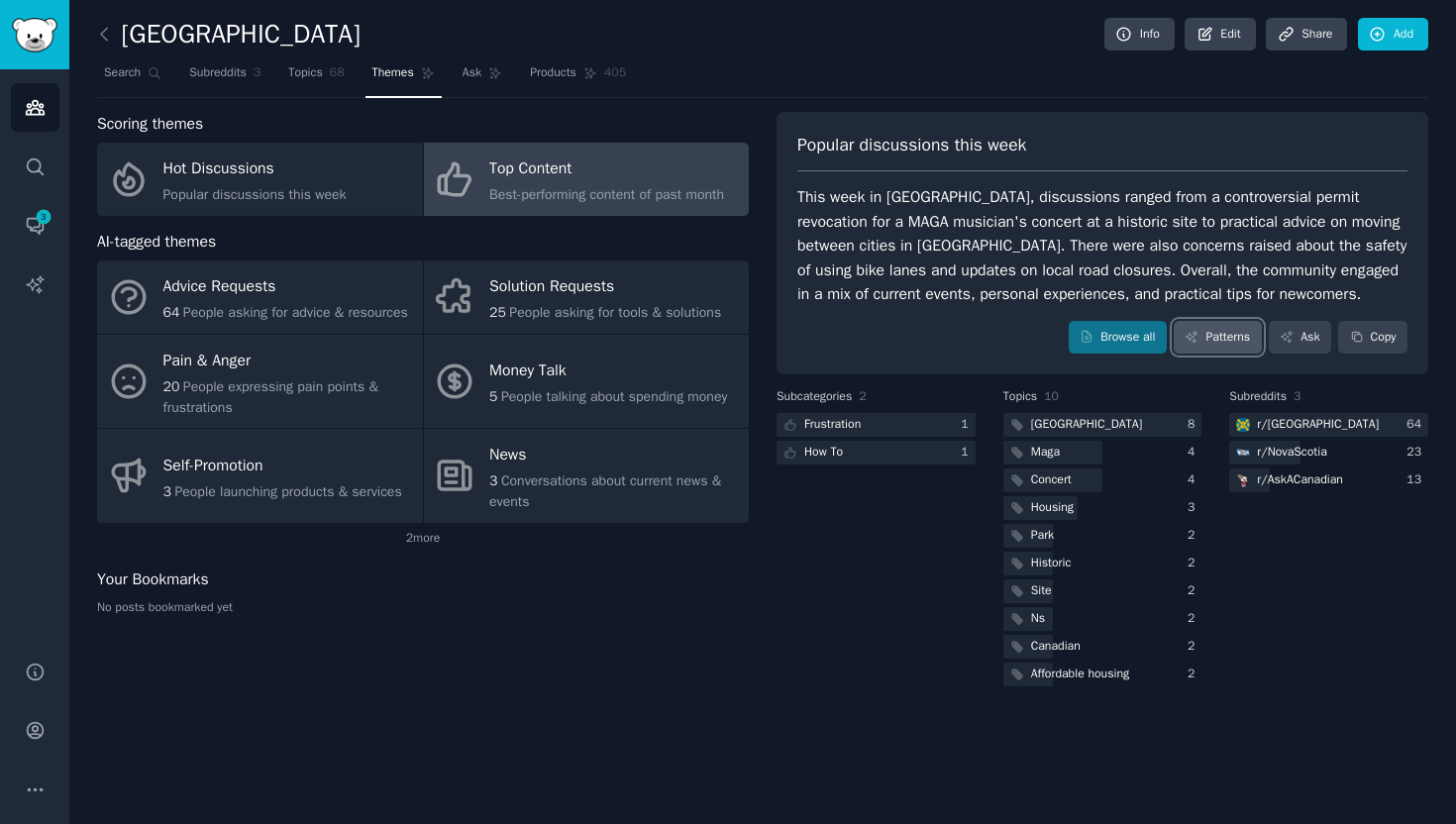 click on "Patterns" at bounding box center (1217, 338) 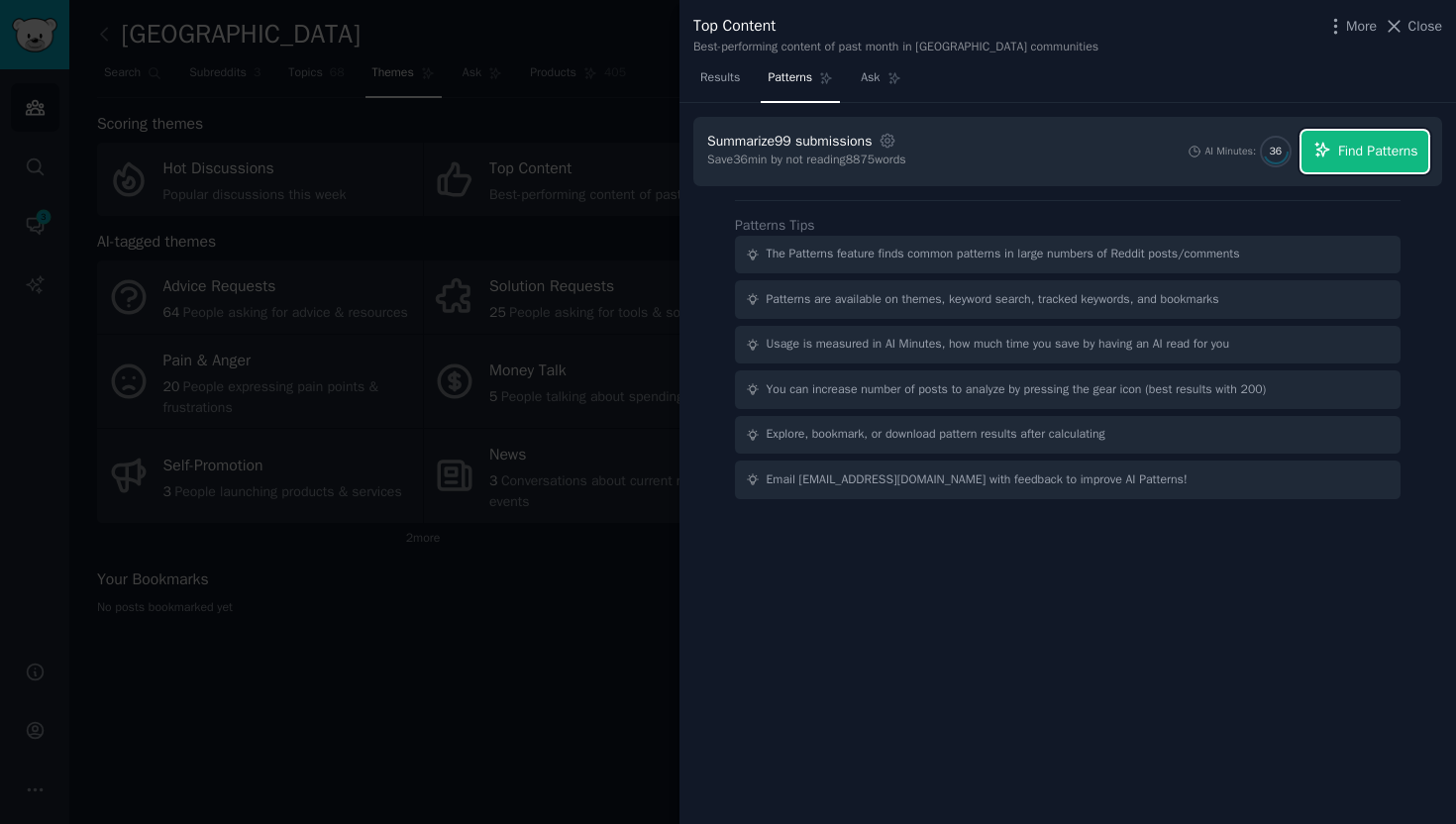 click on "Find Patterns" at bounding box center [1378, 151] 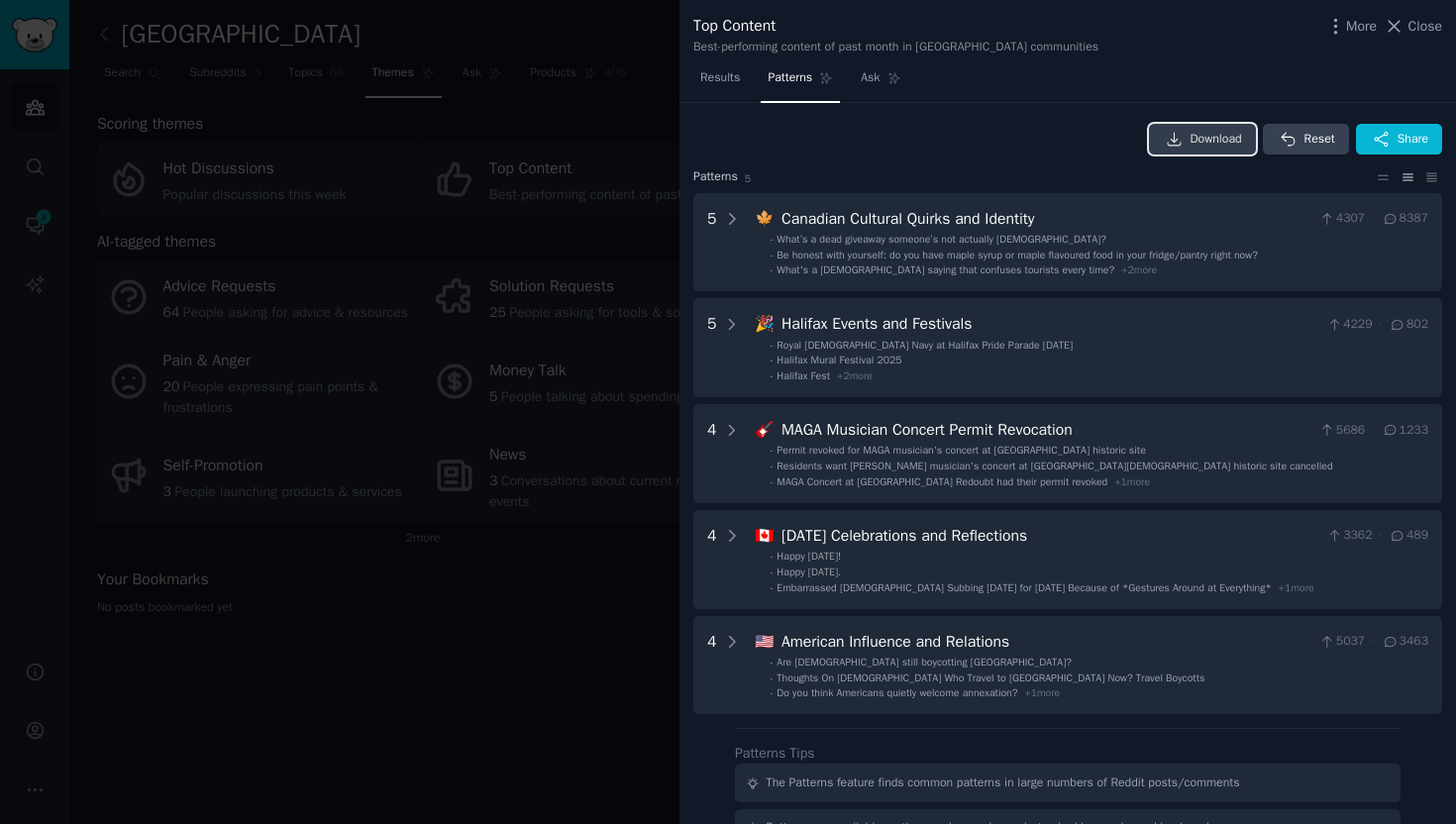 click on "Download" at bounding box center [1216, 140] 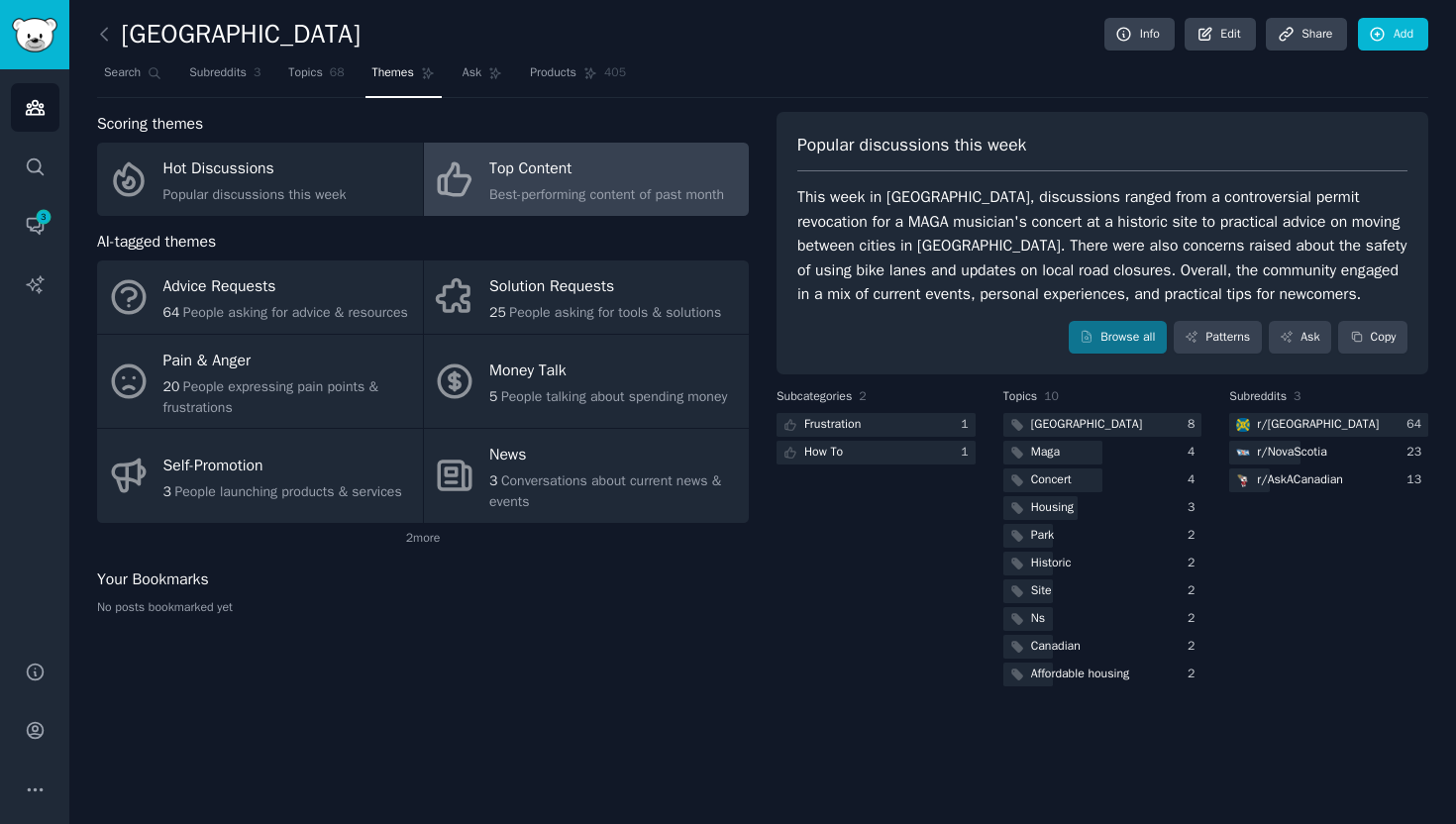 click on "Your Bookmarks" at bounding box center (423, 579) 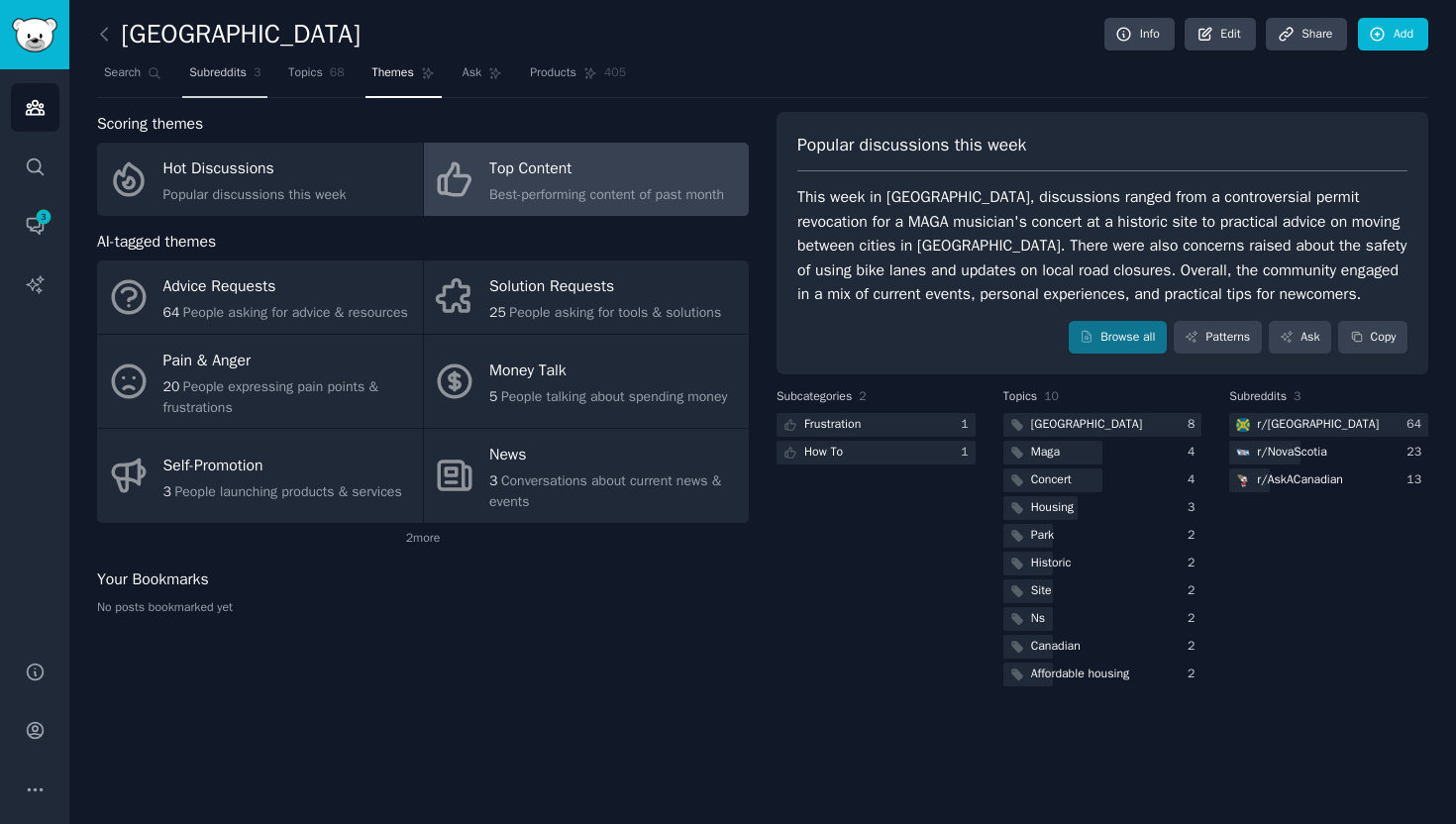 click on "Subreddits" at bounding box center (218, 73) 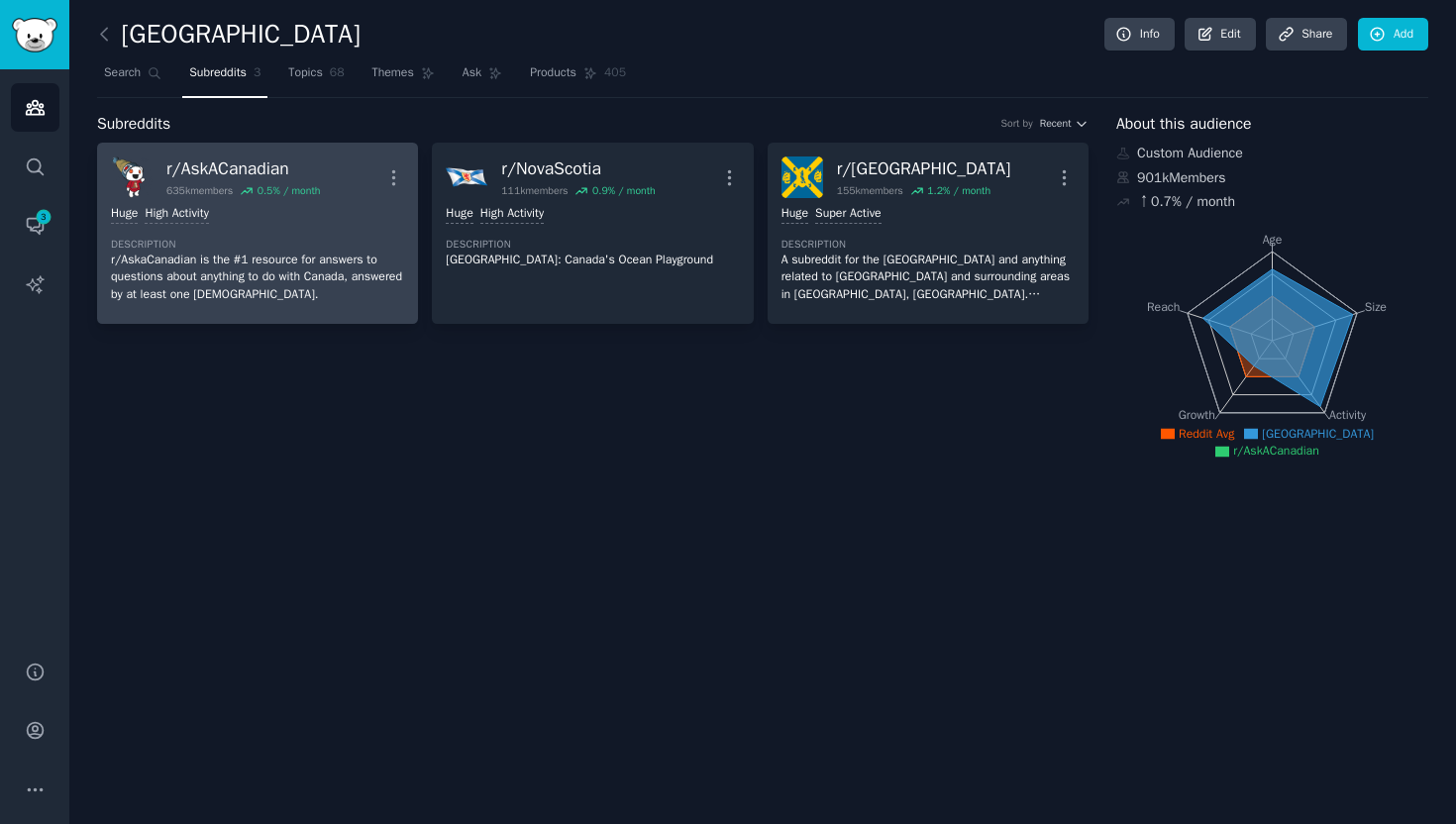 click on "r/ AskACanadian" at bounding box center (243, 168) 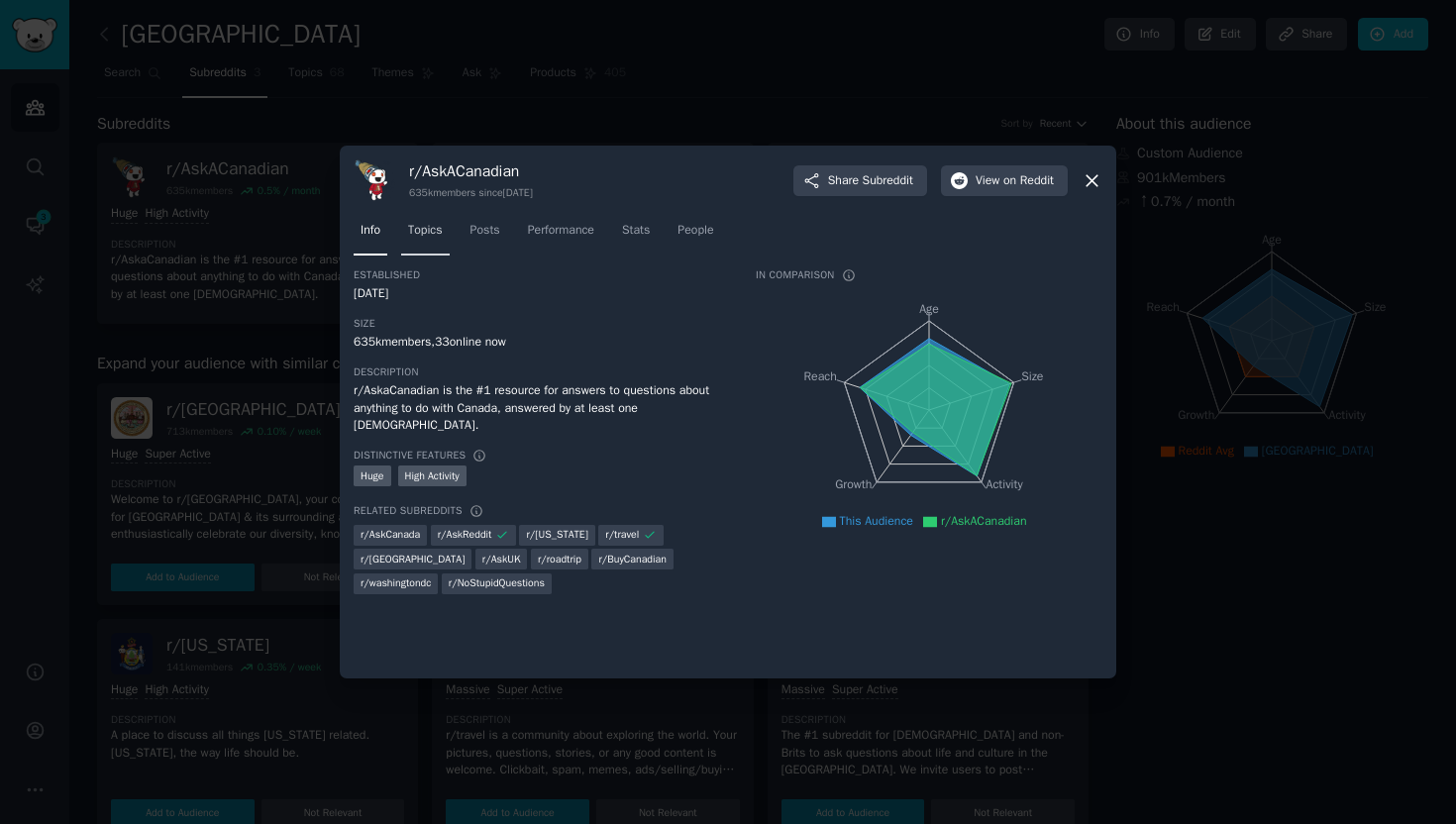 click on "Topics" at bounding box center (425, 231) 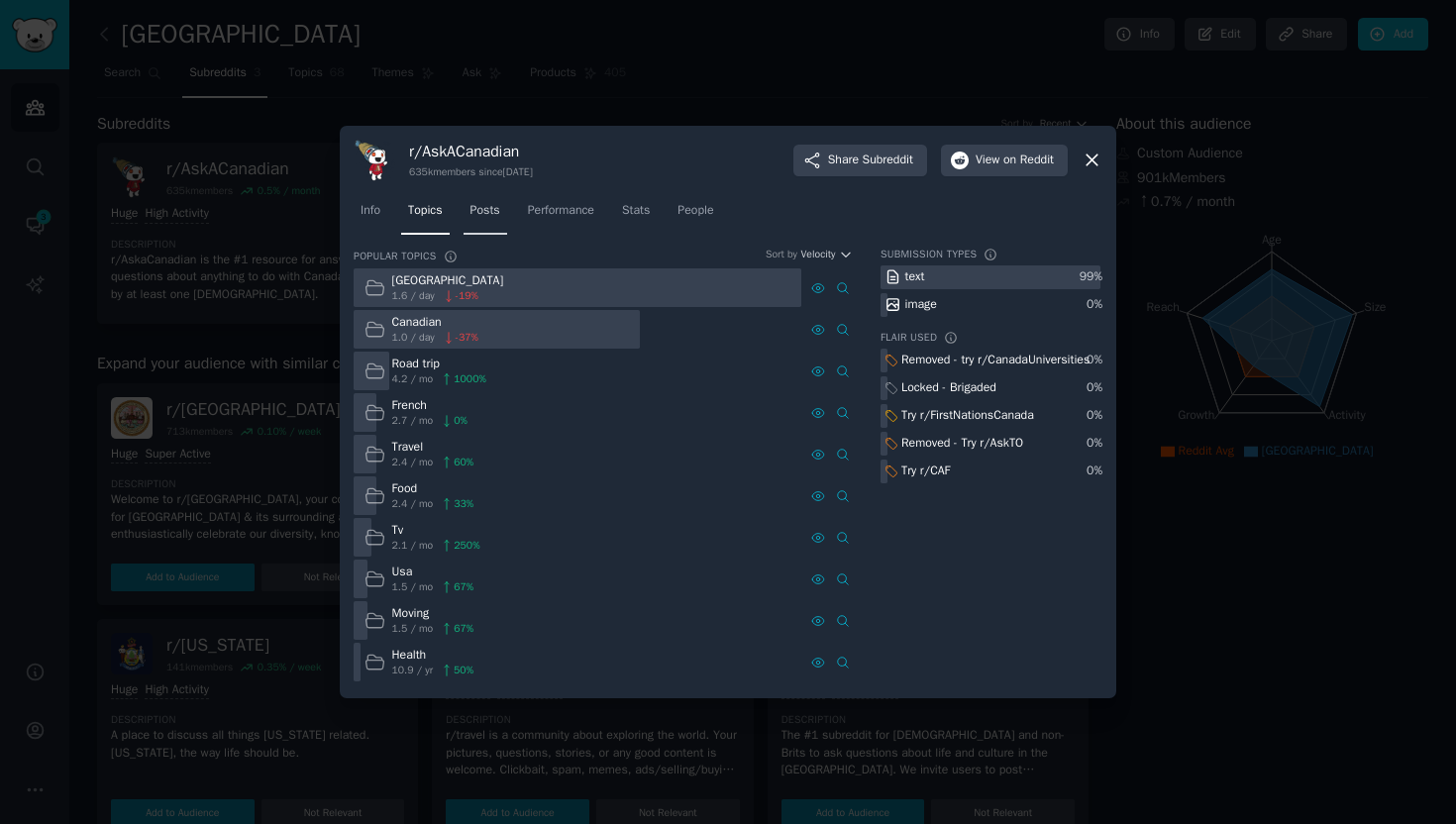 click on "Posts" at bounding box center [485, 211] 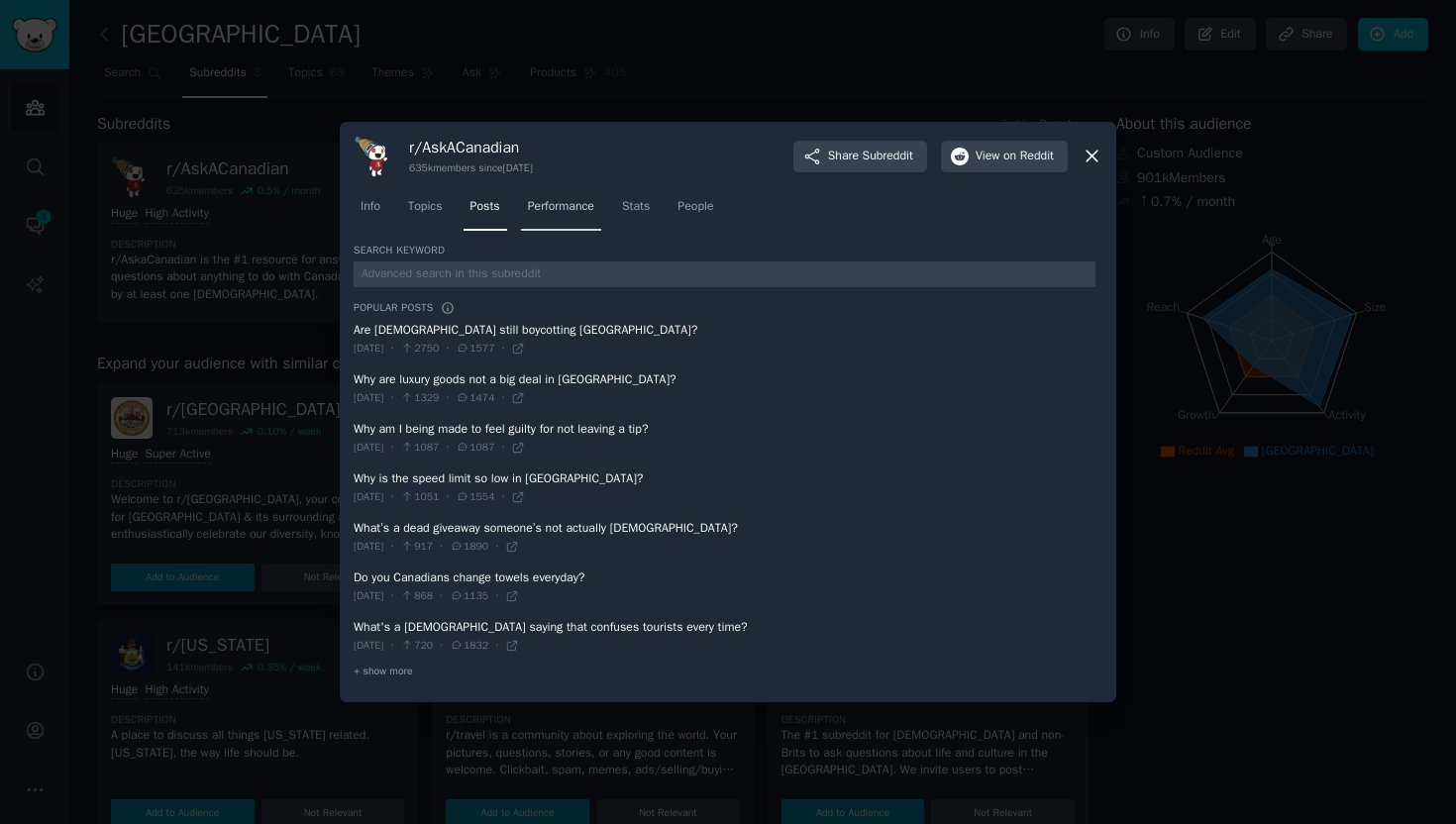 click on "Performance" at bounding box center [561, 207] 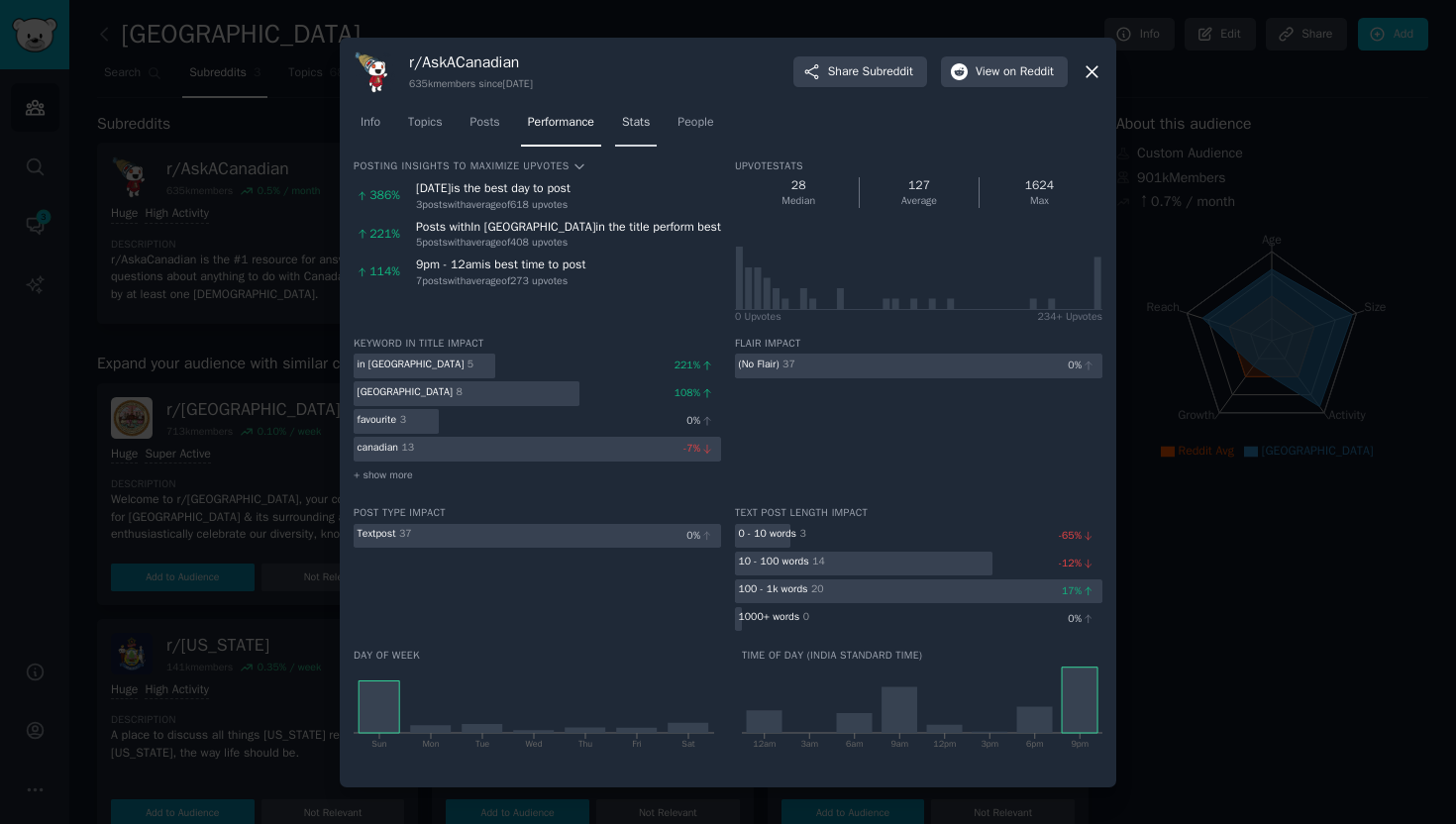 click on "Stats" at bounding box center (636, 123) 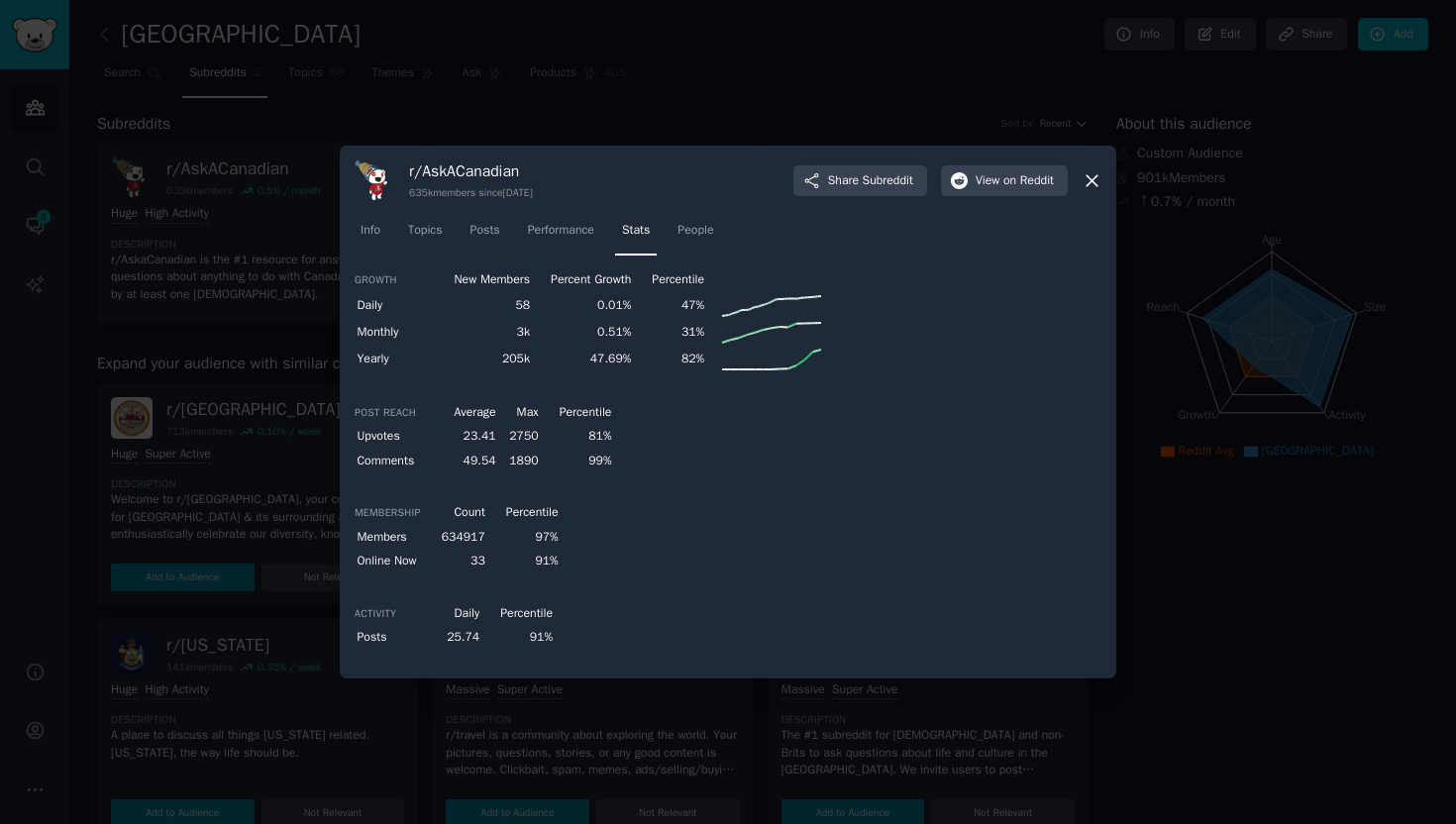 click on "Info Topics Posts Performance Stats People" 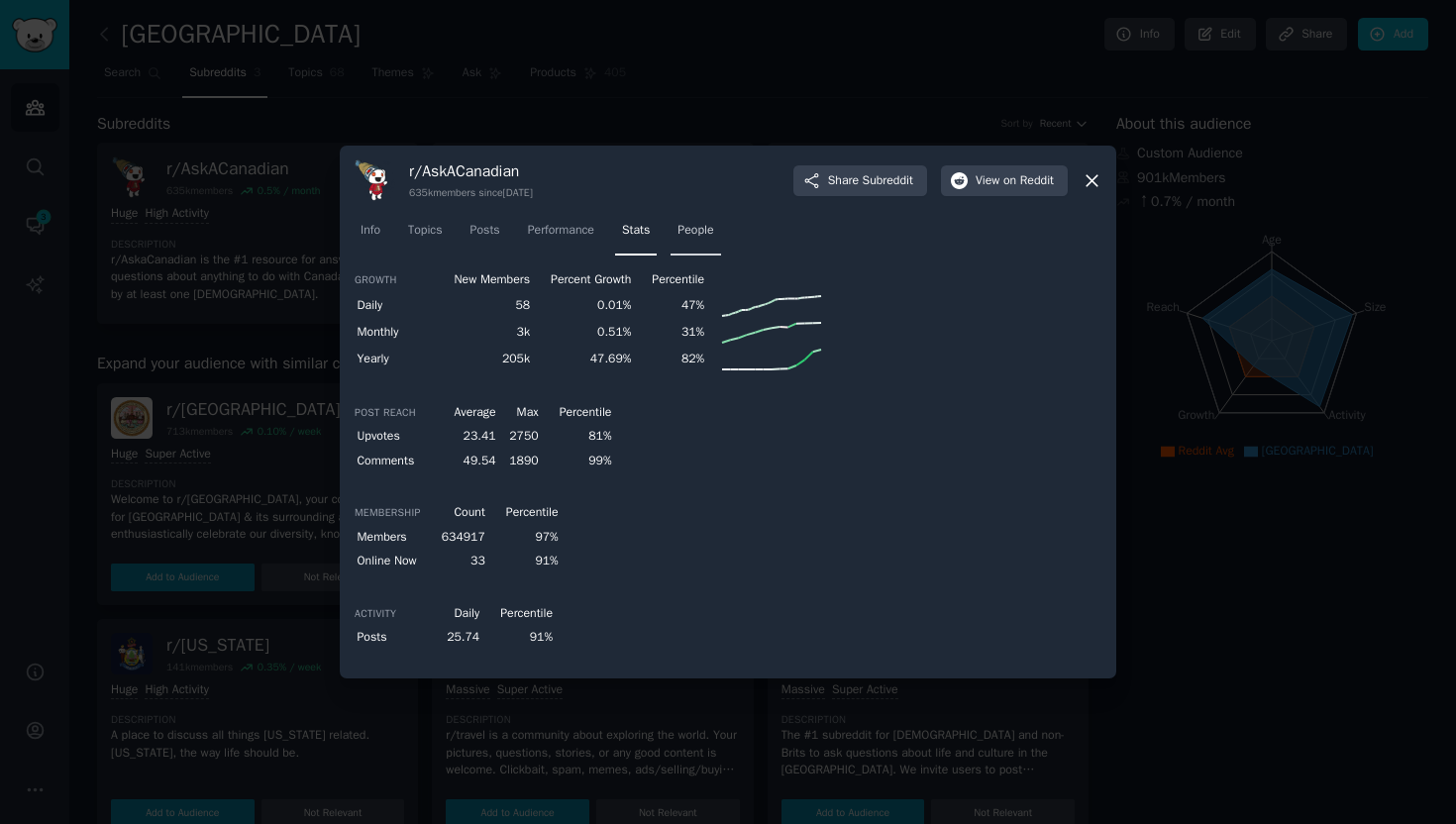 click on "People" at bounding box center (695, 231) 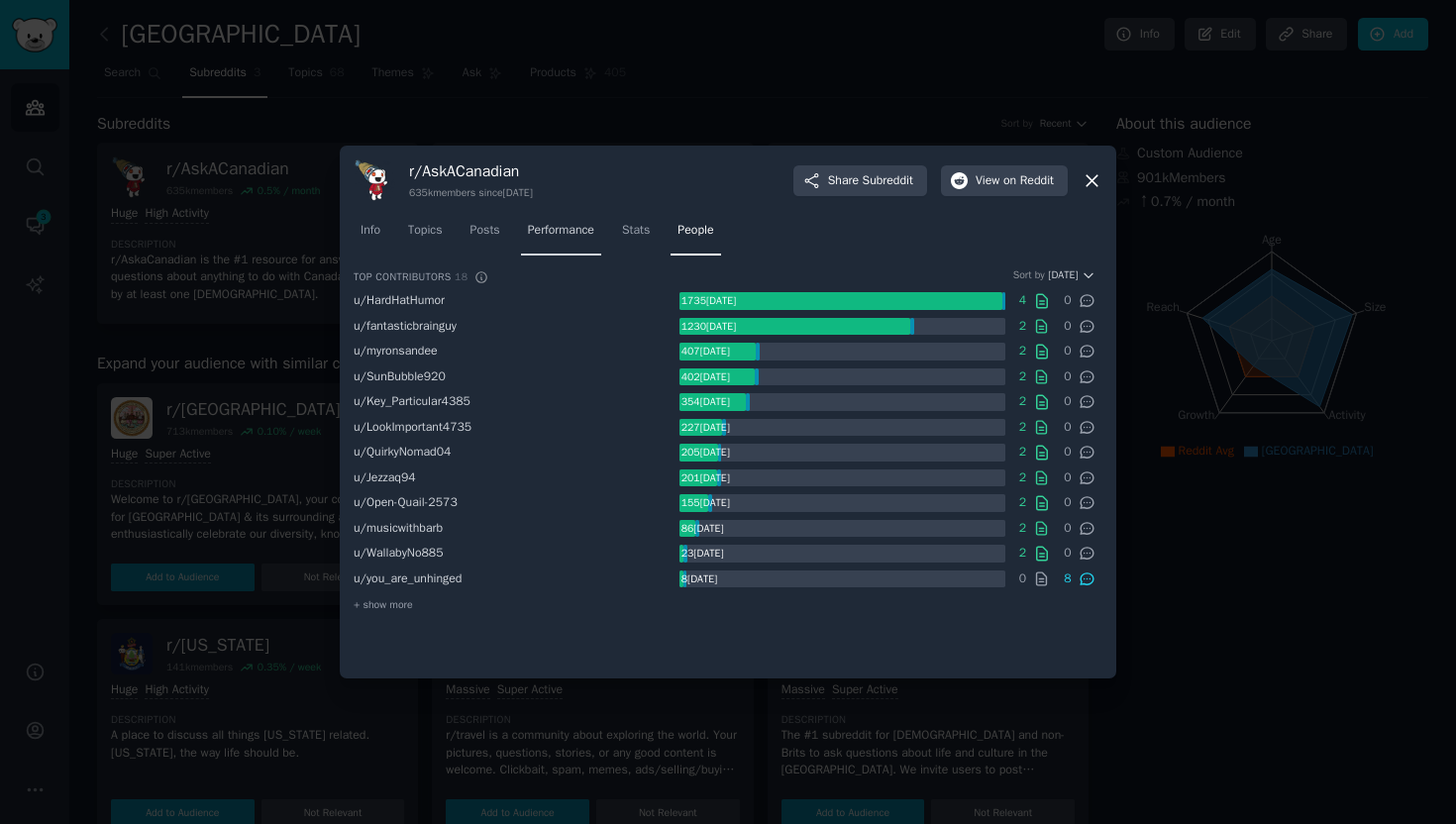 click on "Performance" at bounding box center [561, 231] 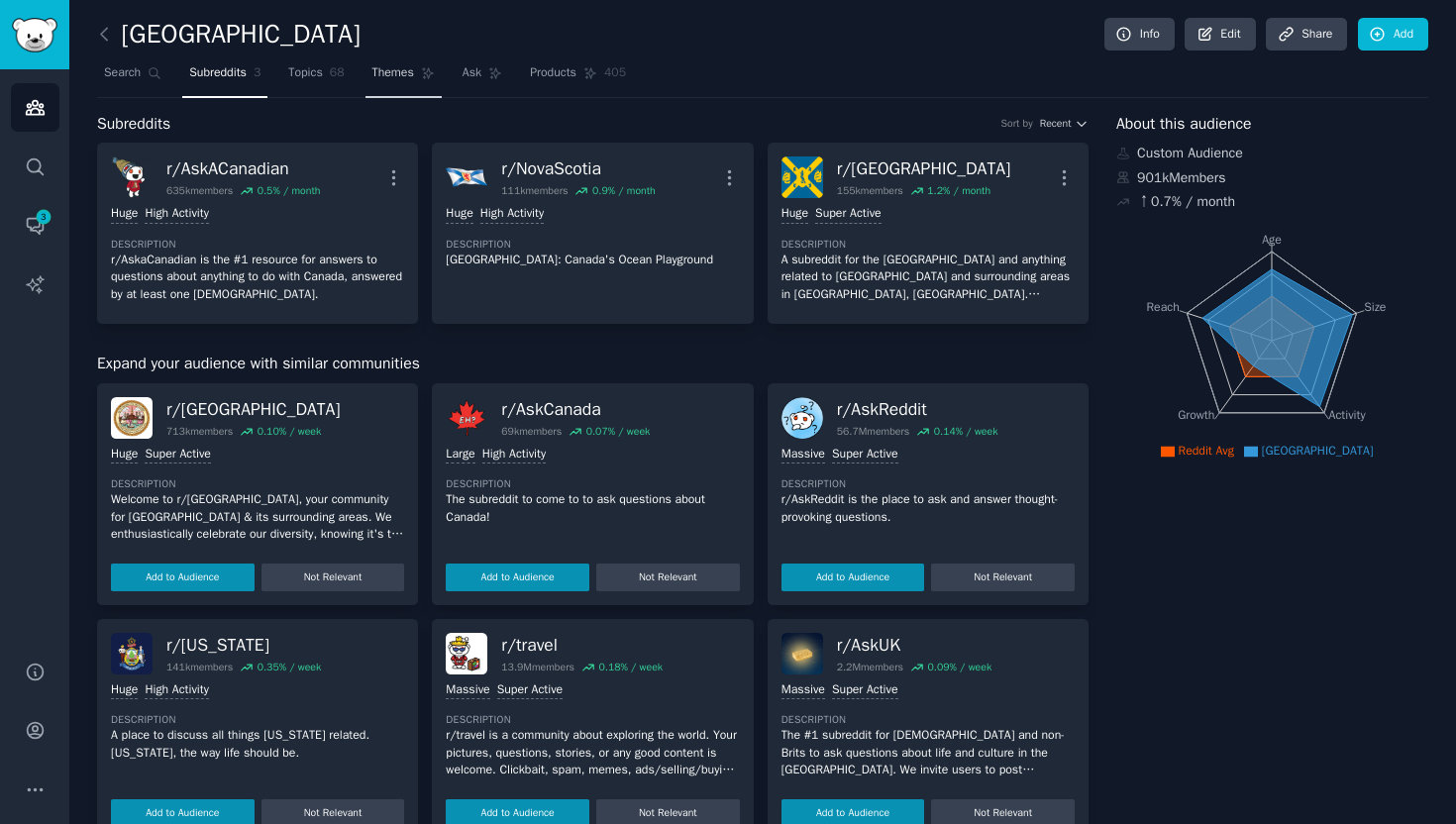 click on "Themes" at bounding box center [403, 77] 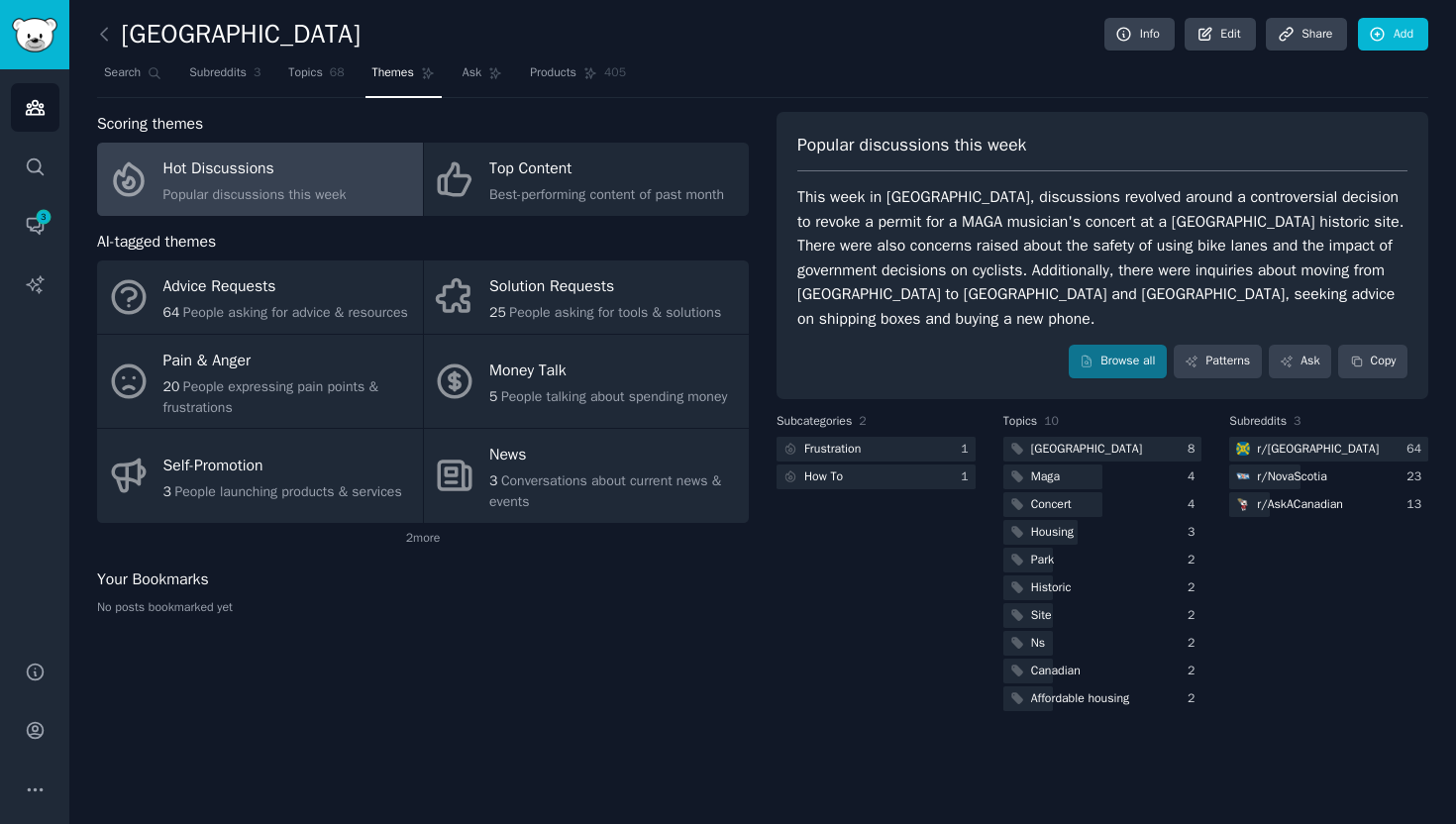 click on "[GEOGRAPHIC_DATA]" at bounding box center (229, 35) 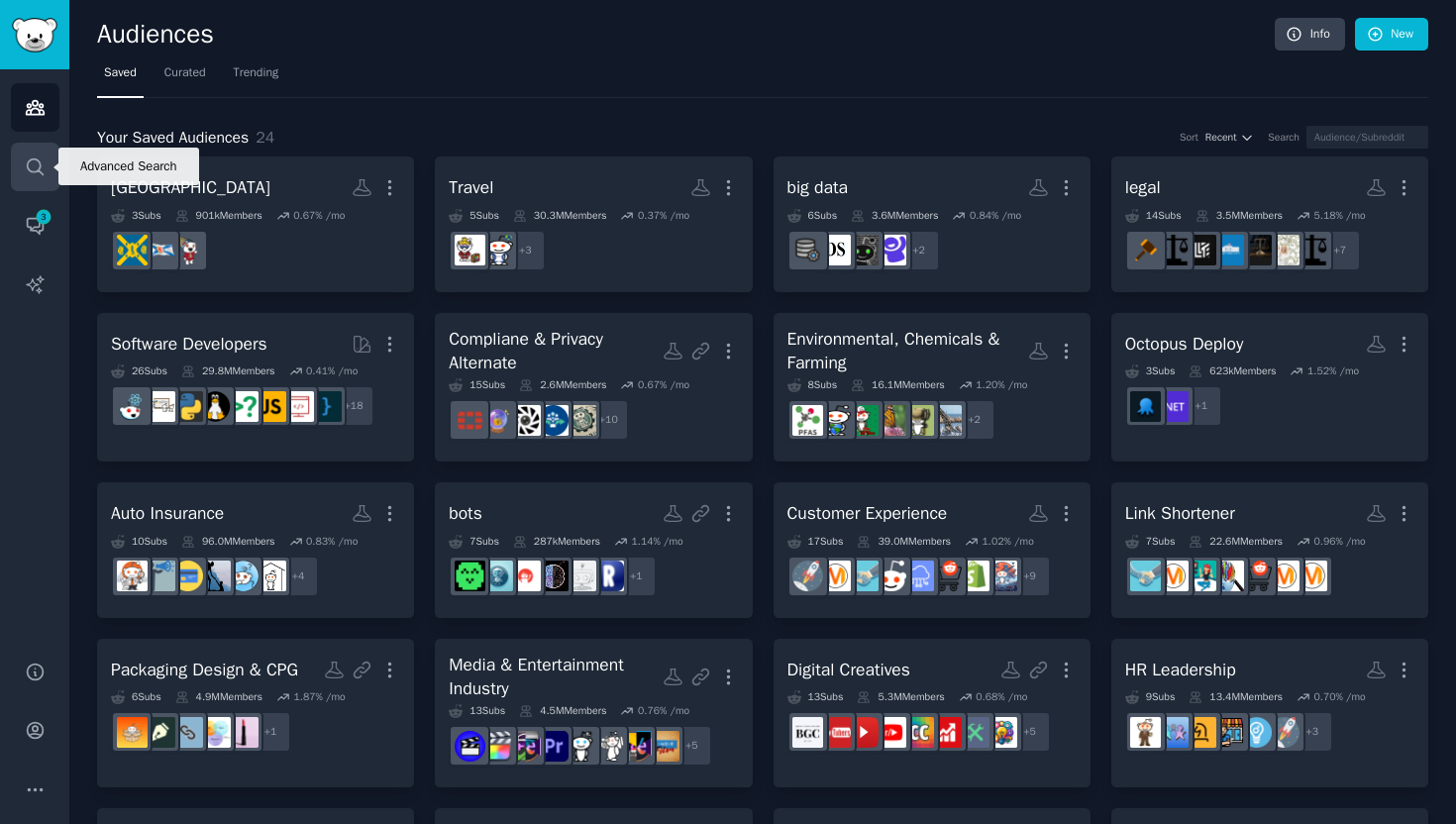 click 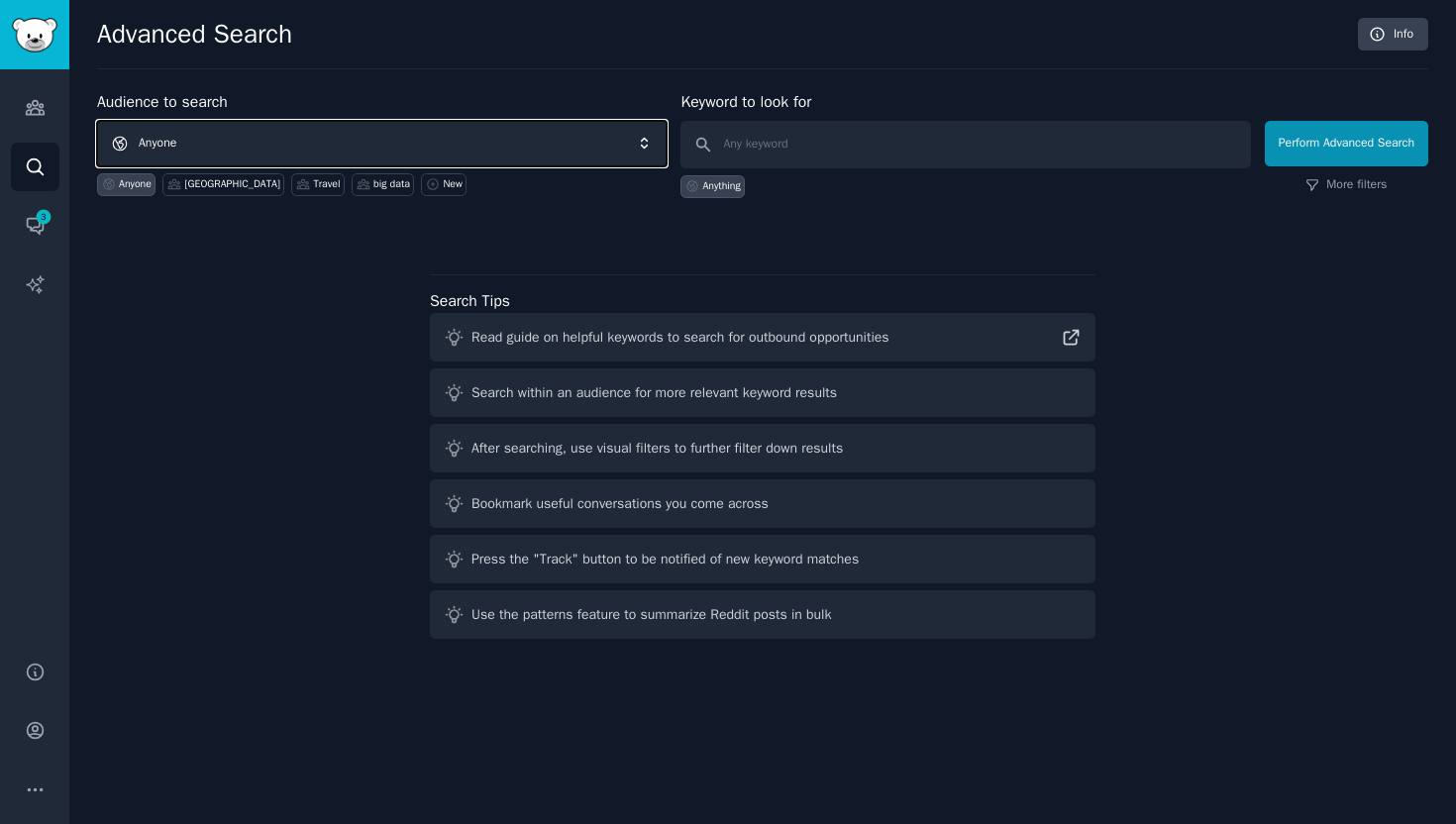 click on "Anyone" at bounding box center [381, 144] 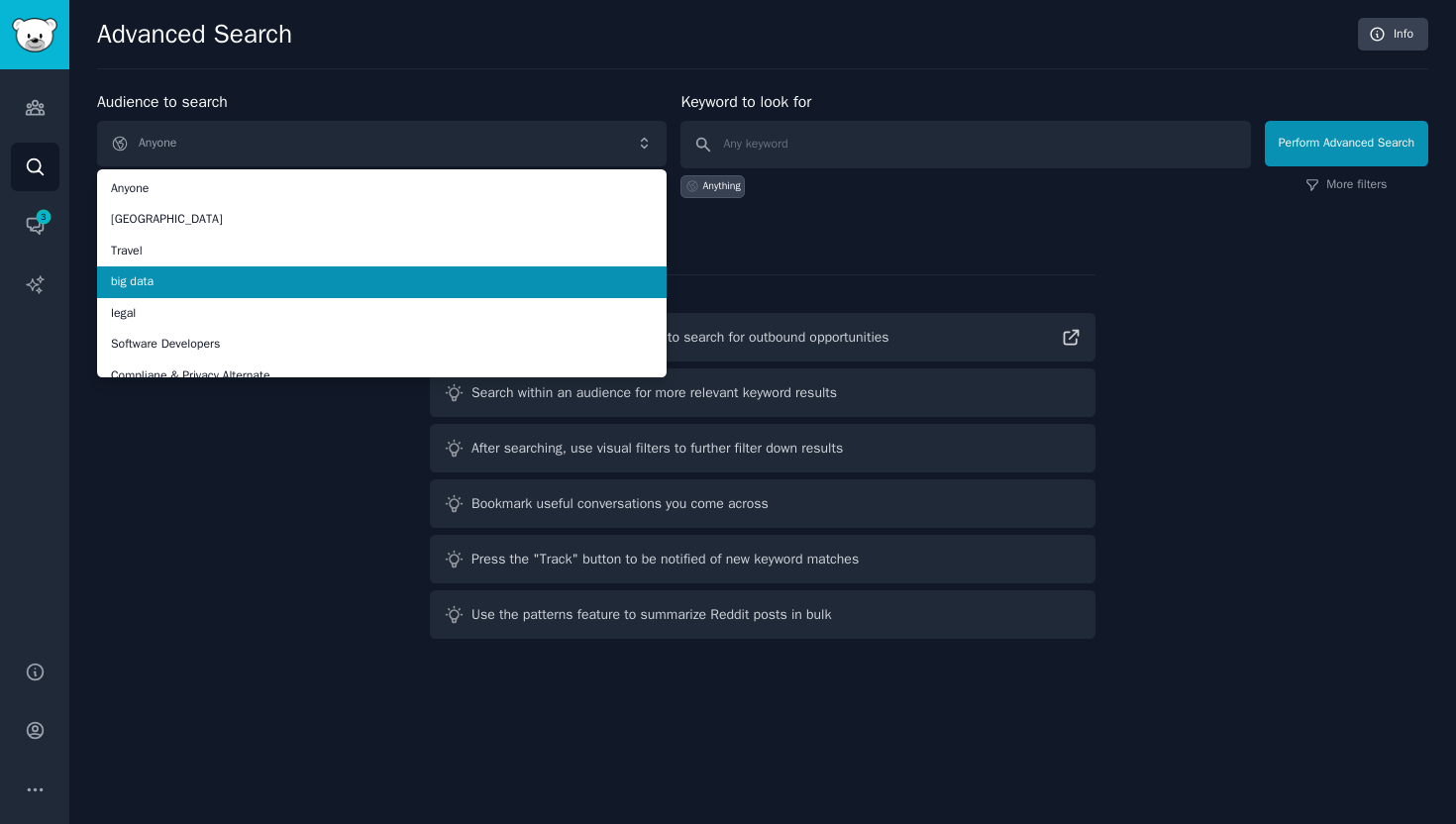 scroll, scrollTop: 578, scrollLeft: 0, axis: vertical 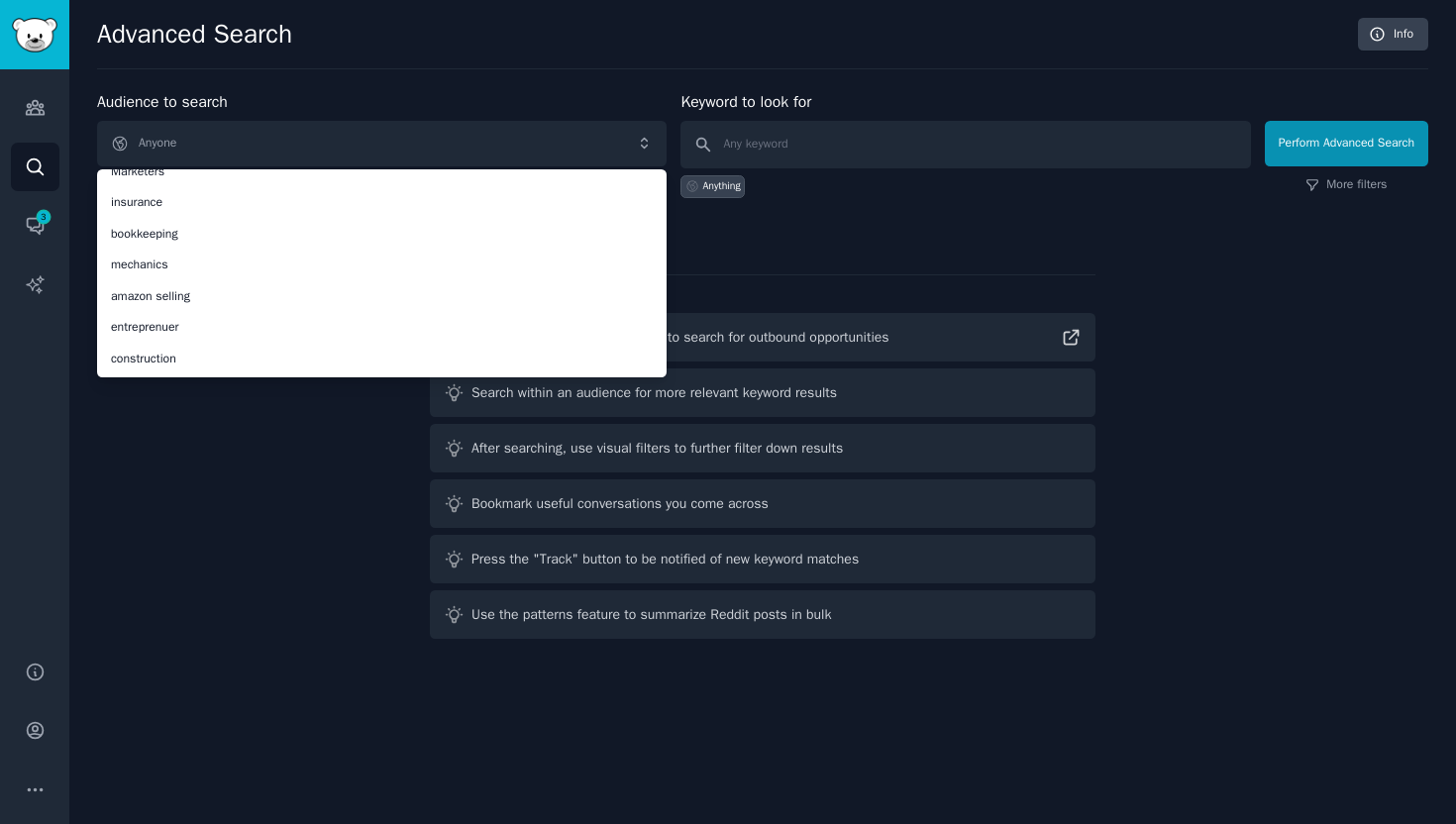 click on "Audience to search Anyone Anyone Halifax Travel big data legal Software Developers Compliane &  Privacy Alternate Environmental, Chemicals  & Farming Octopus Deploy Auto Insurance bots Customer Experience Link Shortener Packaging Design & CPG Media & Entertainment Industry Digital Creatives HR Leadership debt Marketers insurance bookkeeping mechanics amazon selling entreprenuer construction Anyone Halifax Travel big data New Keyword to look for Anything   Perform Advanced Search More filters Search Tips Read guide on helpful keywords to search for outbound opportunities Search within an audience for more relevant keyword results After searching, use visual filters to further filter down results Bookmark useful conversations you come across Press the "Track" button to be notified of new keyword matches Use the patterns feature to summarize Reddit posts in bulk" at bounding box center (763, 368) 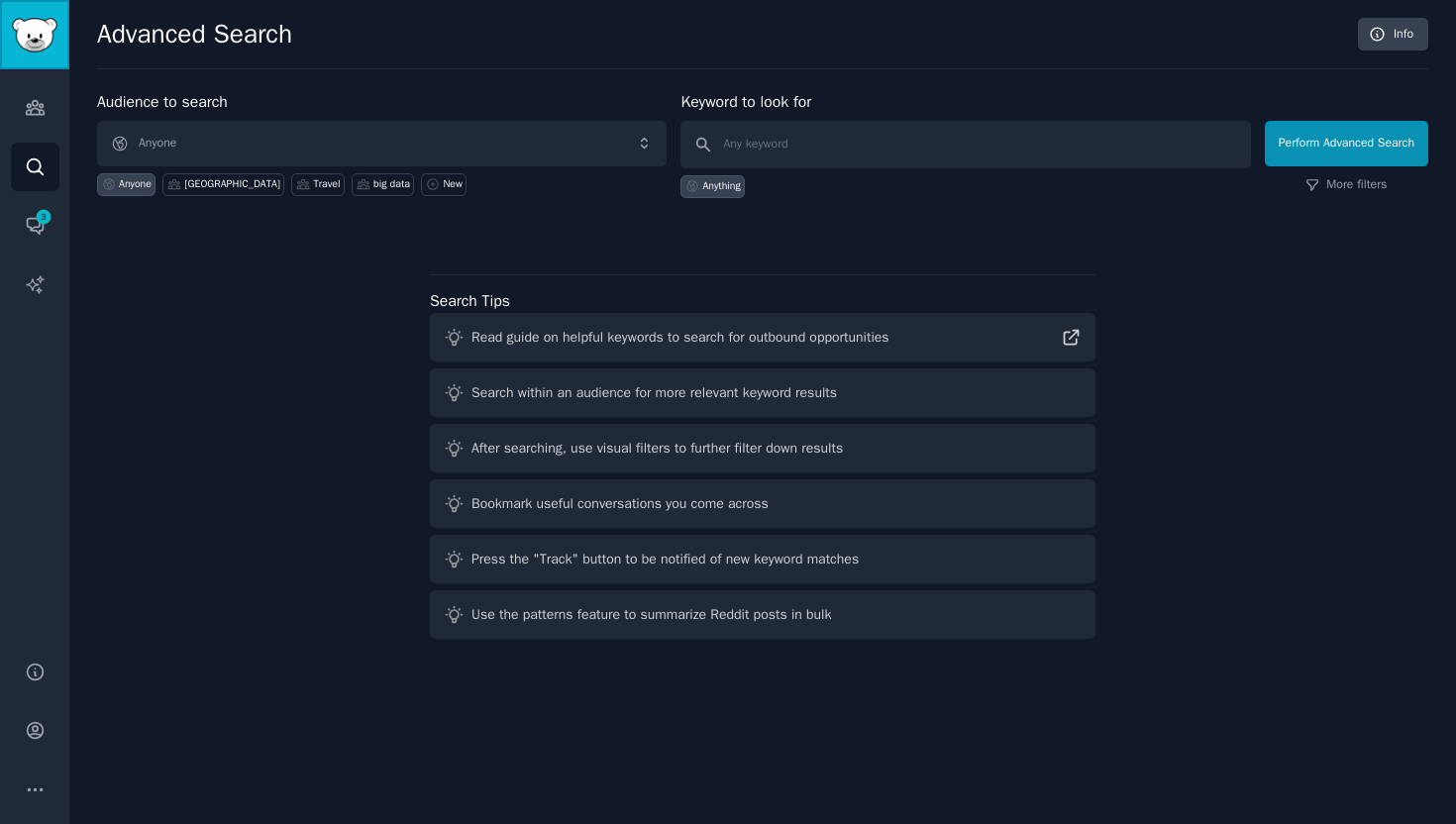 click at bounding box center (35, 35) 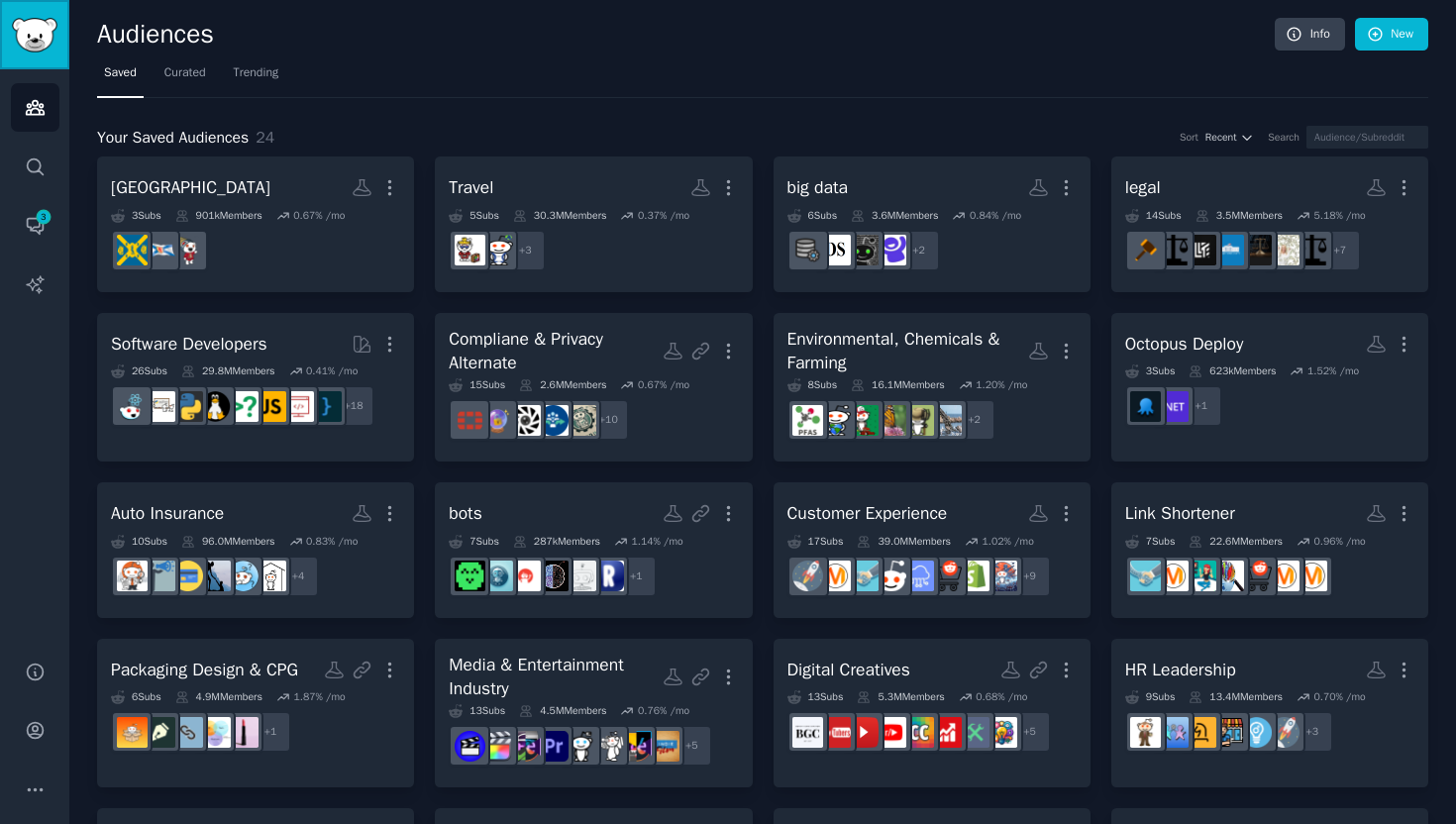 click at bounding box center (35, 35) 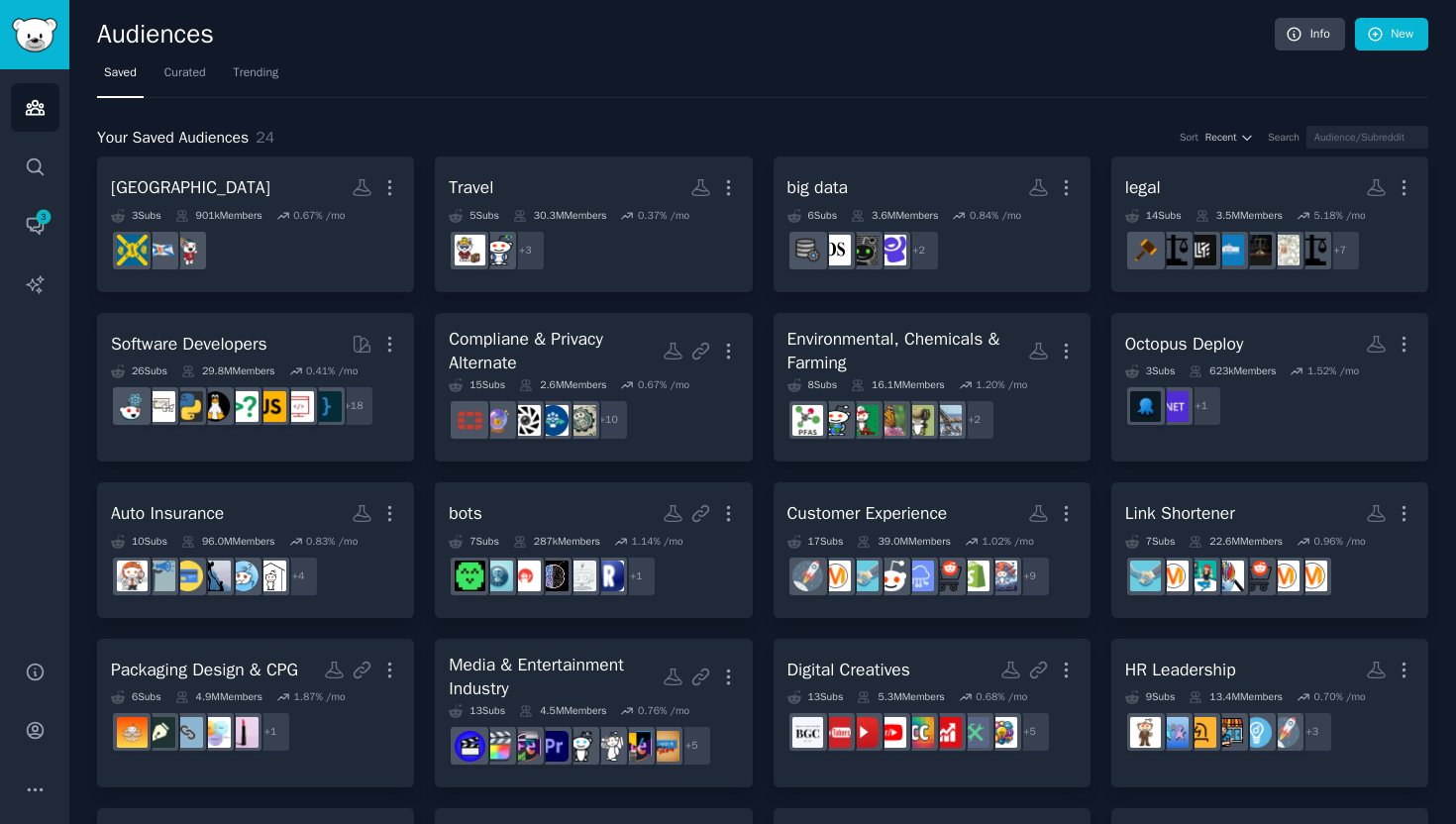 click on "Audiences Search Conversations 3 AI Reports" at bounding box center (35, 353) 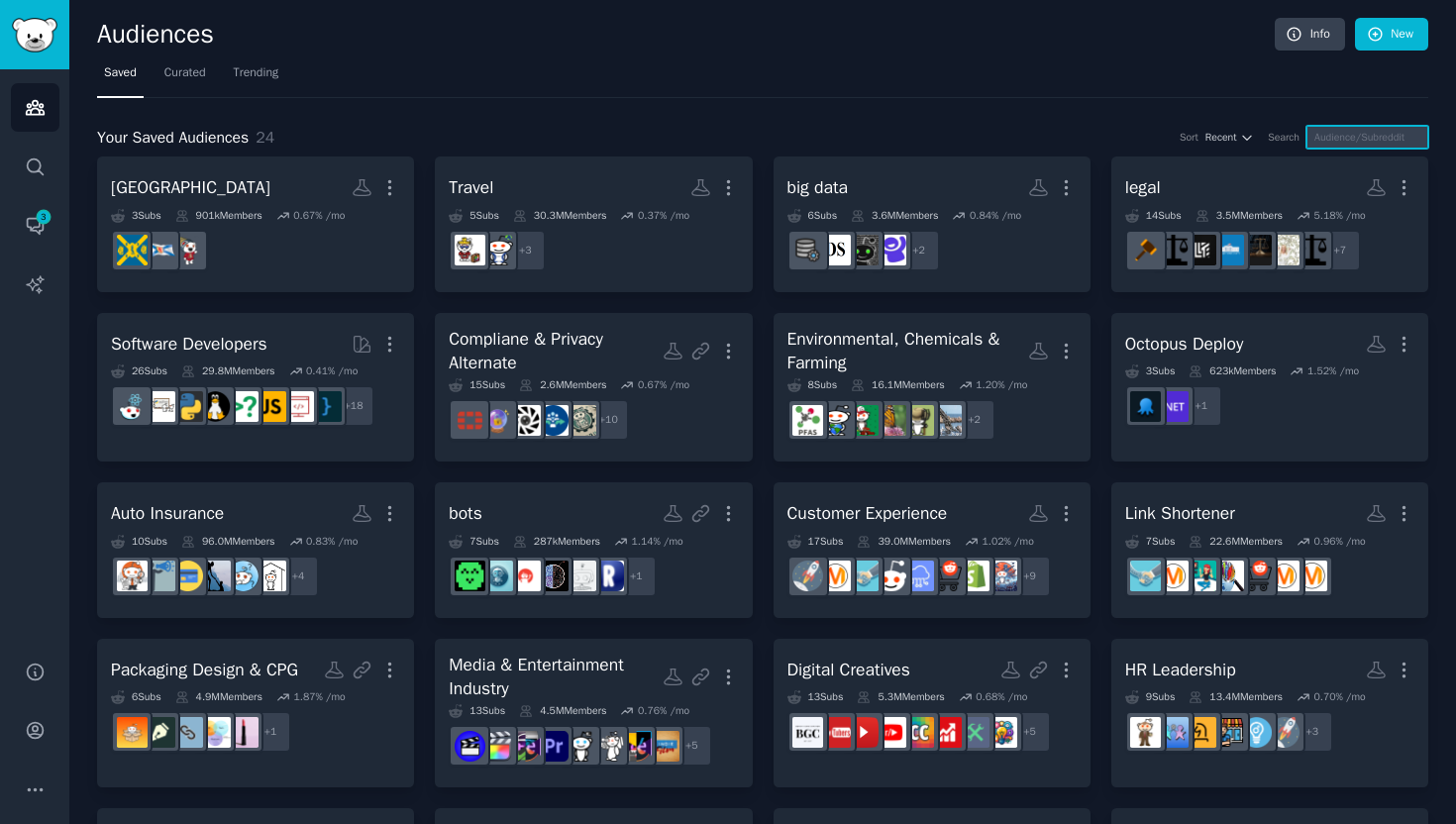 click at bounding box center (1367, 137) 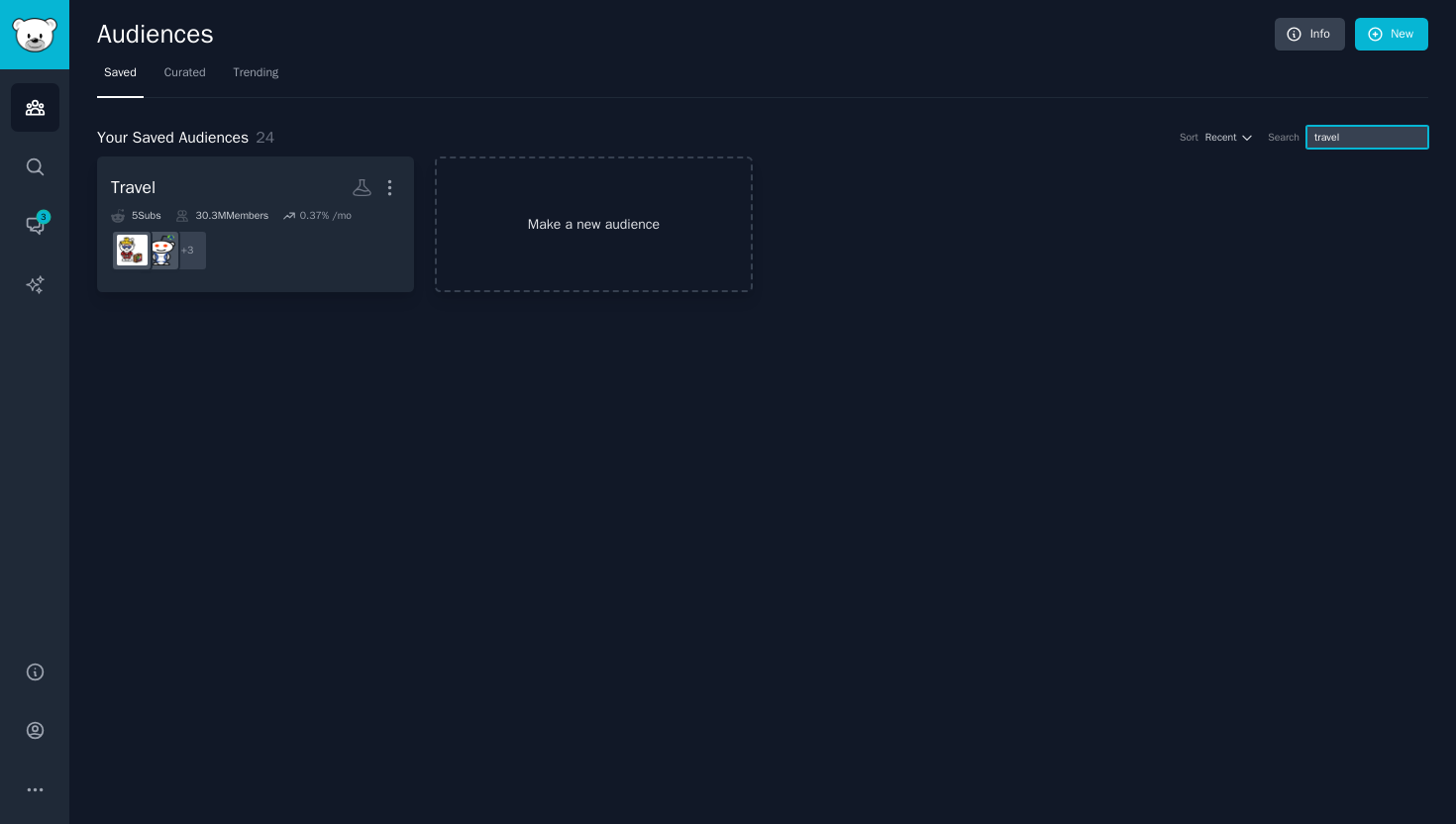 type on "travel" 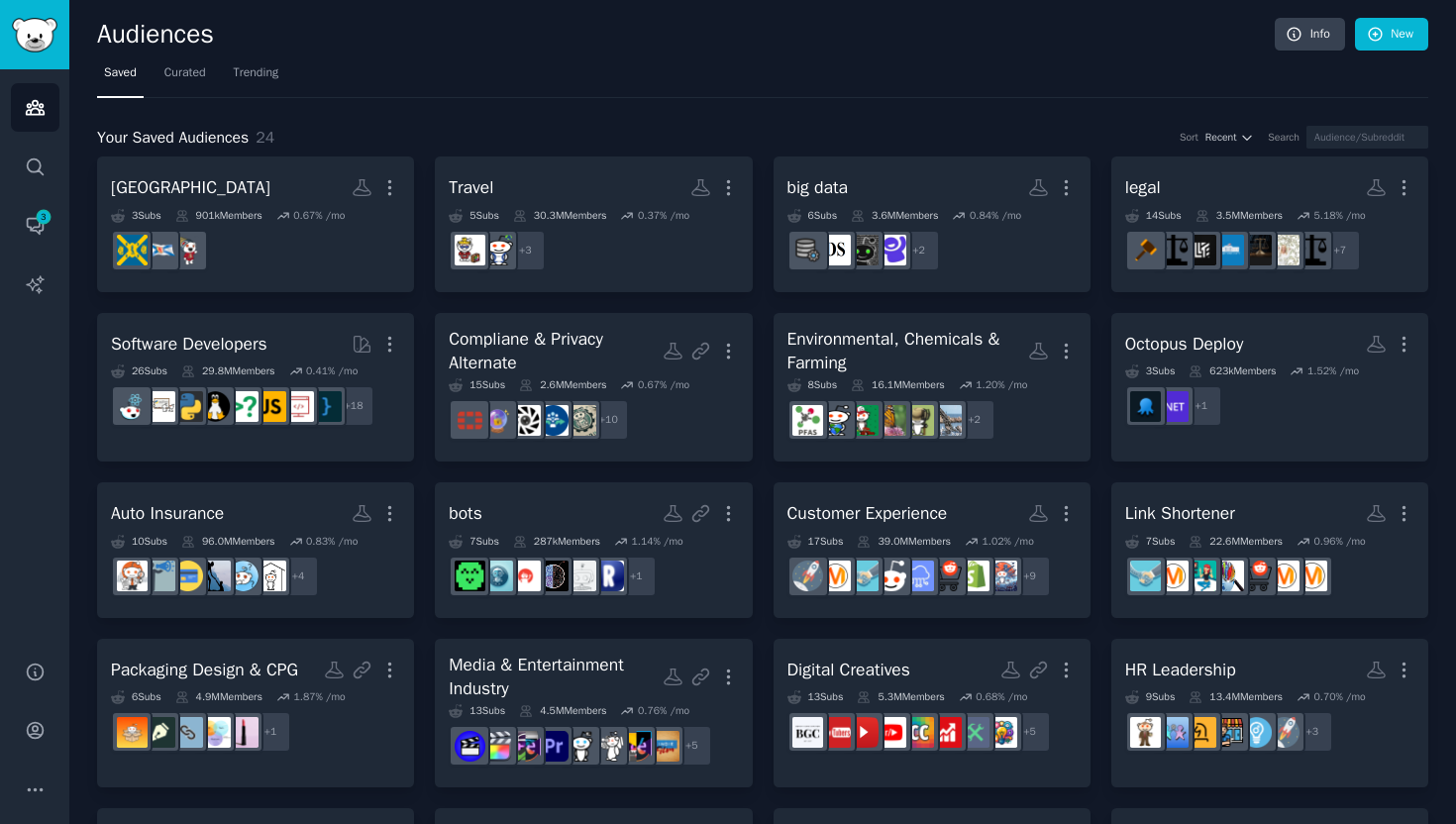 scroll, scrollTop: 0, scrollLeft: 0, axis: both 